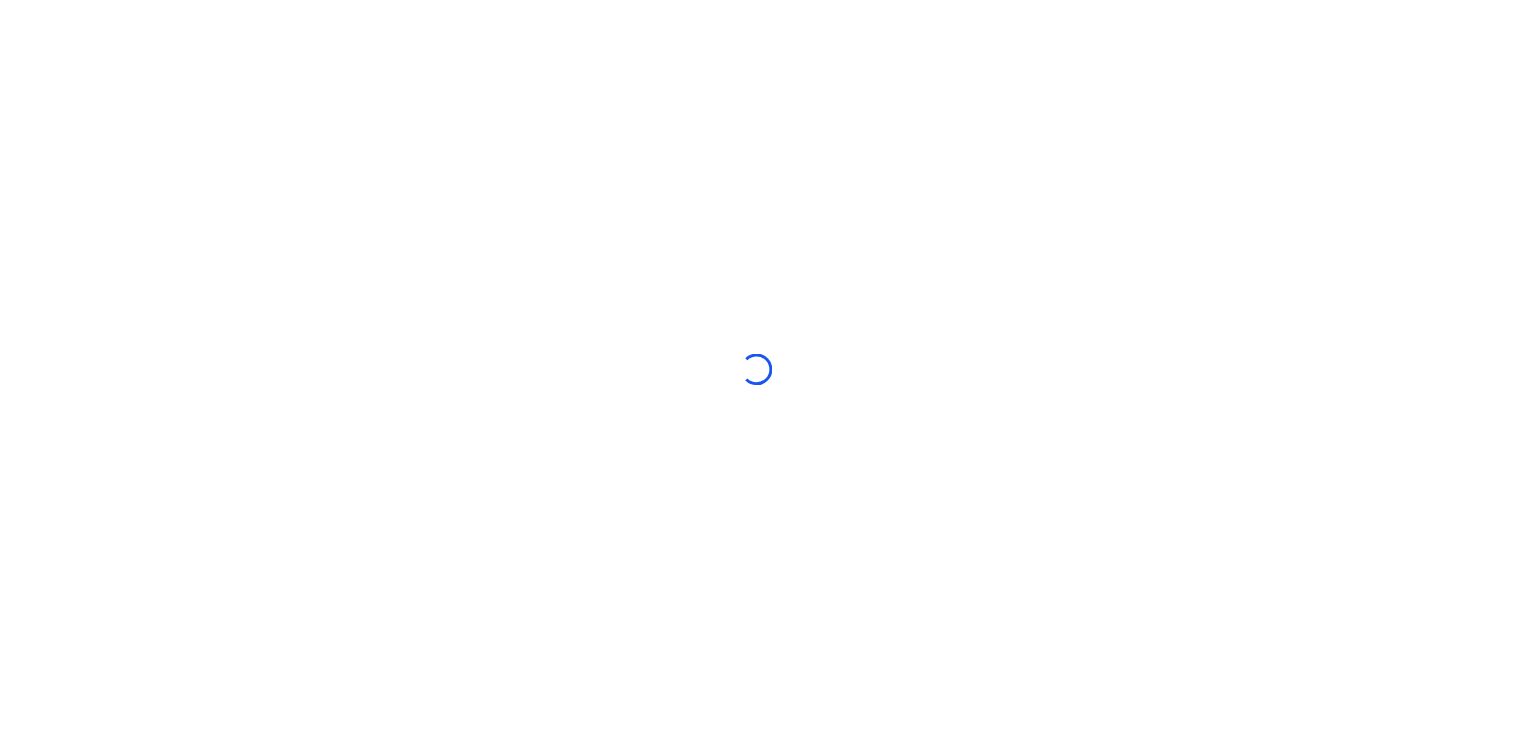 scroll, scrollTop: 0, scrollLeft: 0, axis: both 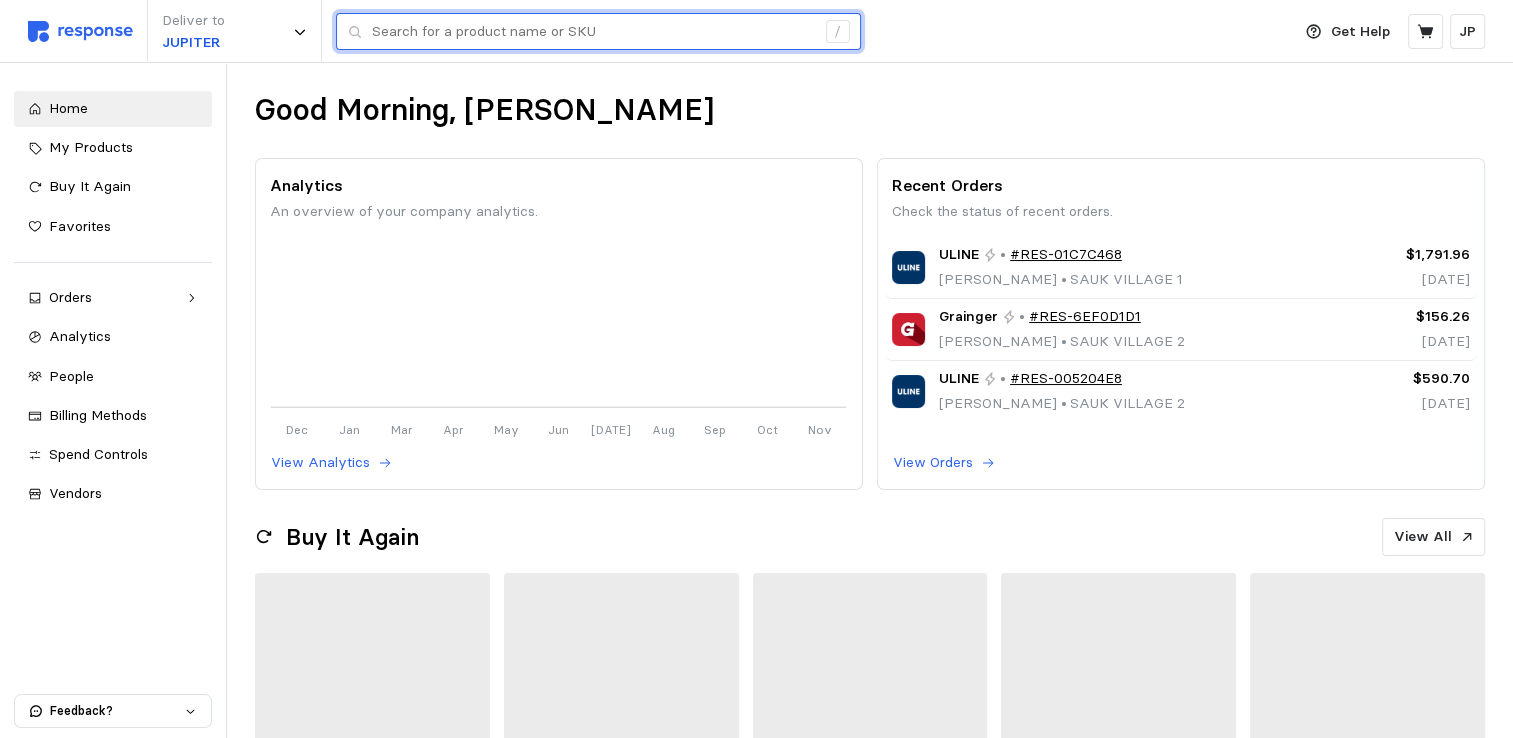 click at bounding box center [593, 32] 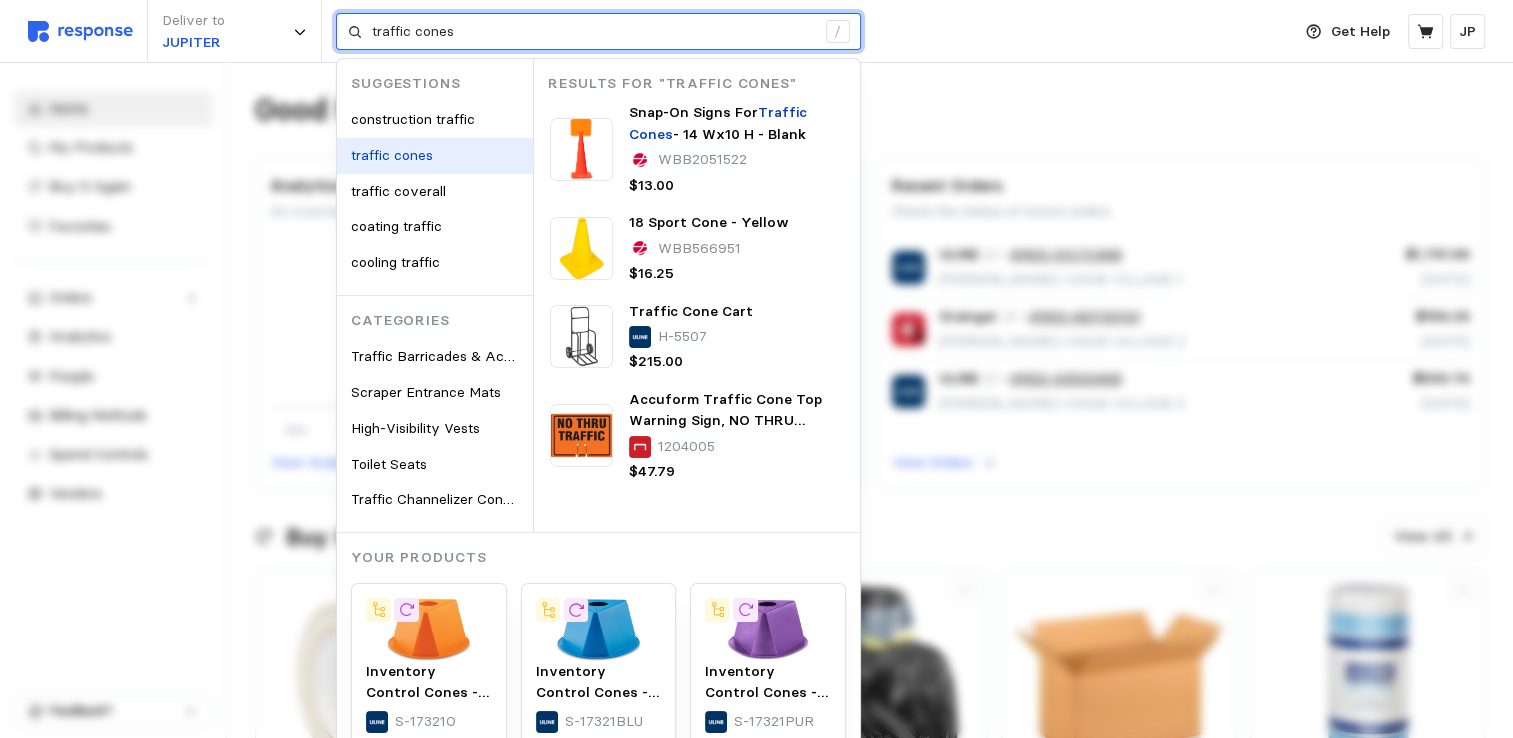click on "traffic cones" at bounding box center [392, 155] 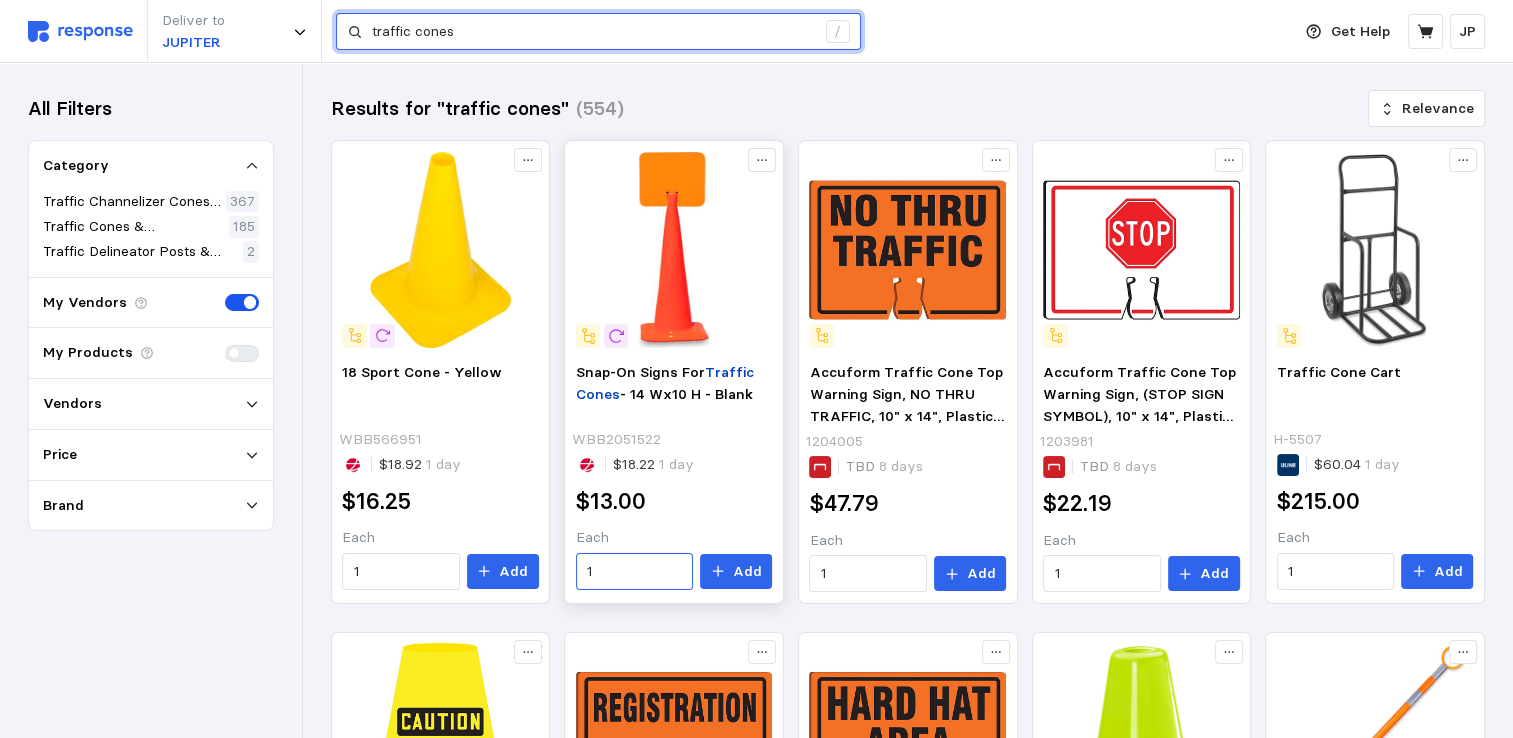 type on "traffic cones" 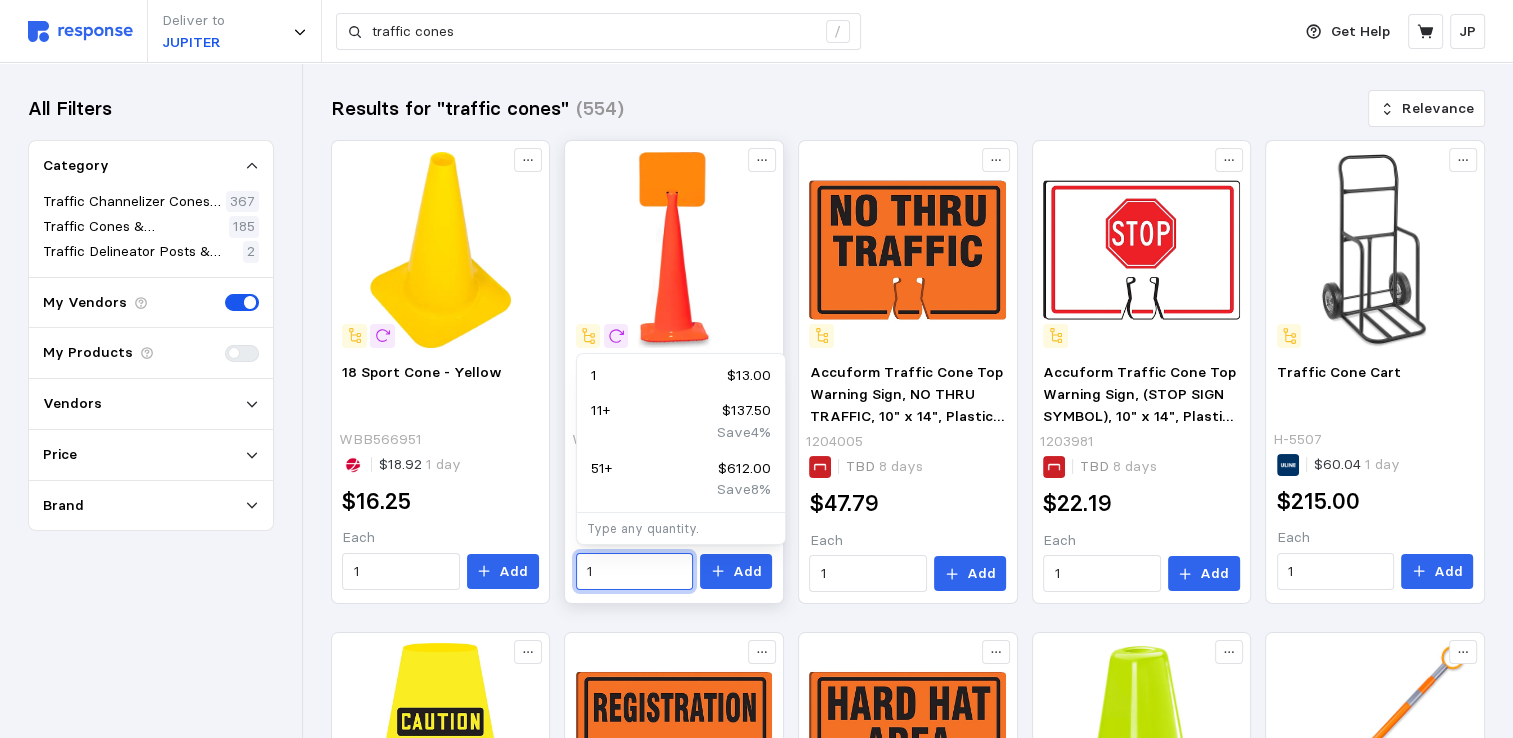 click on "1" at bounding box center (634, 572) 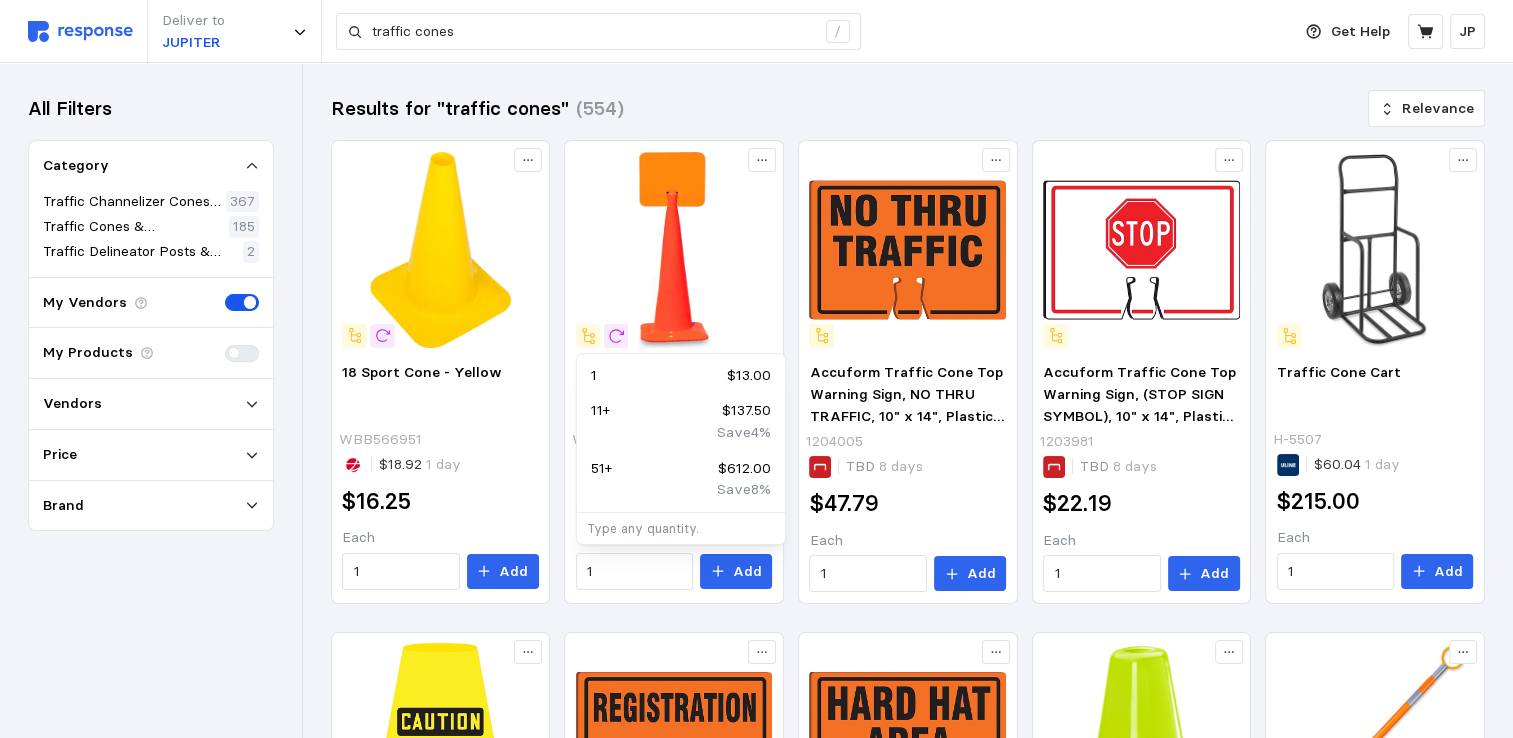 click on "Results for "traffic cones" (554) Relevance 18  Sport Cone - Yellow WBB566951 $18.92   1 day $16.25 Each 1 Add Snap-On Signs For  Traffic Cones  - 14 Wx10 H - Blank WBB2051522 $18.22   1 day $13.00 Each 1 Add Accuform Traffic Cone Top Warning Sign, NO THRU TRAFFIC, 10" x 14", Plastic (FBC732) 1204005 TBD   8 days $47.79 Each 1 Add Accuform Traffic Cone Top Warning Sign, (STOP SIGN SYMBOL), 10" x 14", Plastic (FBC738) 1203981 TBD   8 days $22.19 Each 1 Add Traffic Cone Cart H-5507 $60.04   1 day $215.00 Each 1 Add Accuform Traffic Cone Cuff Sleeve, CAUTION WET FLOOR, Reinforced Vinyl (FBC923E) 1203977 TBD   8 days $13.39 Each 1 Add Accuform Traffic Cone Top Warning Sign, REGISTRATION, 10" x 14", Plastic (FBC769) 1203999 TBD   8 days $26.60 Each 1 Add Accuform Traffic Cone Top Warning Sign, HARD HAT AREA, 10" x 14", Plastic (FBC747) 1204008 TBD   8 days $42.69 Each 1 Add Traffic Cones  - 6", Lime S-19289LIME $18.66   1 day $10.00 Each 2 Add Traffic Cone Bar S-20274 $20.26   1 day $39.00 Each 1 Add 1203970 TBD" at bounding box center [908, 864] 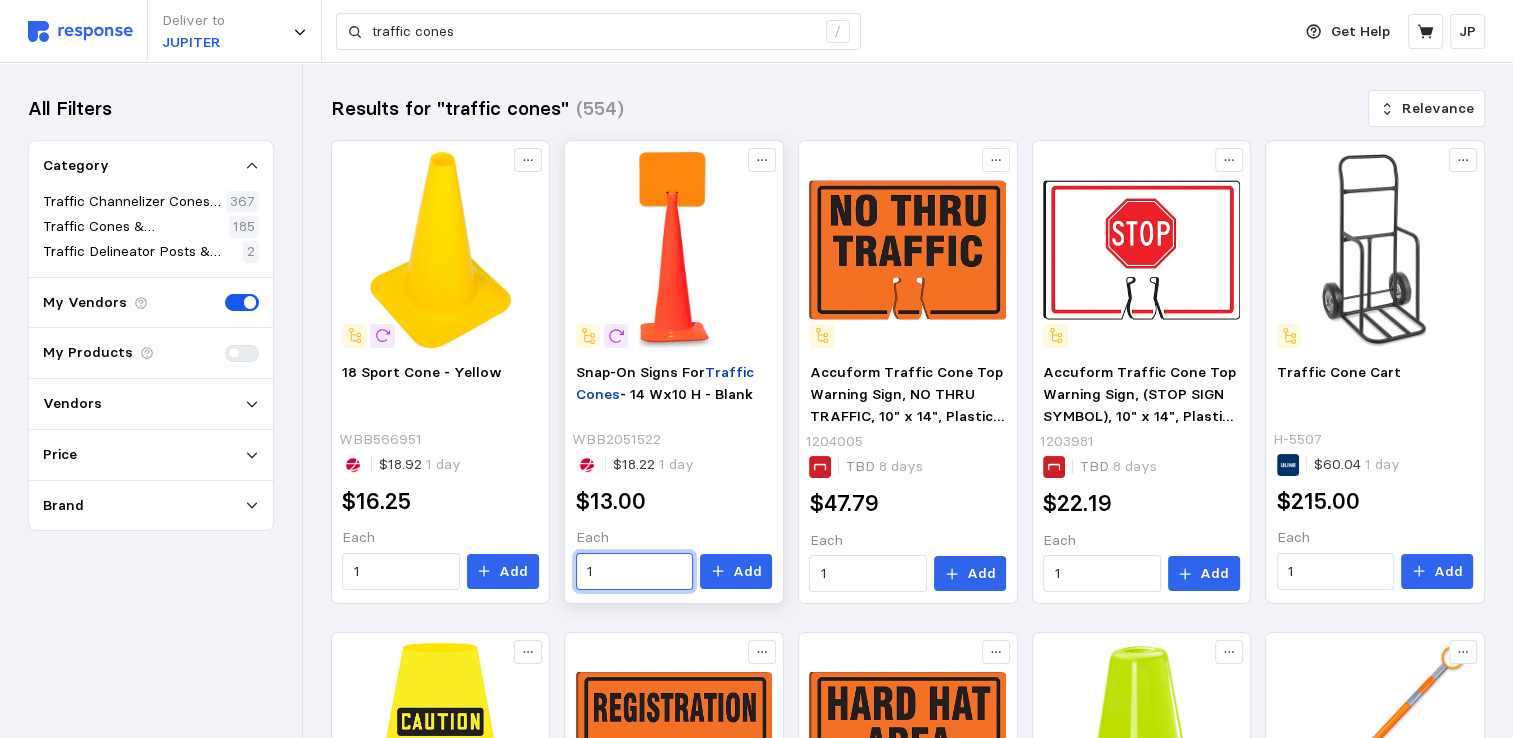 click on "1" at bounding box center [634, 572] 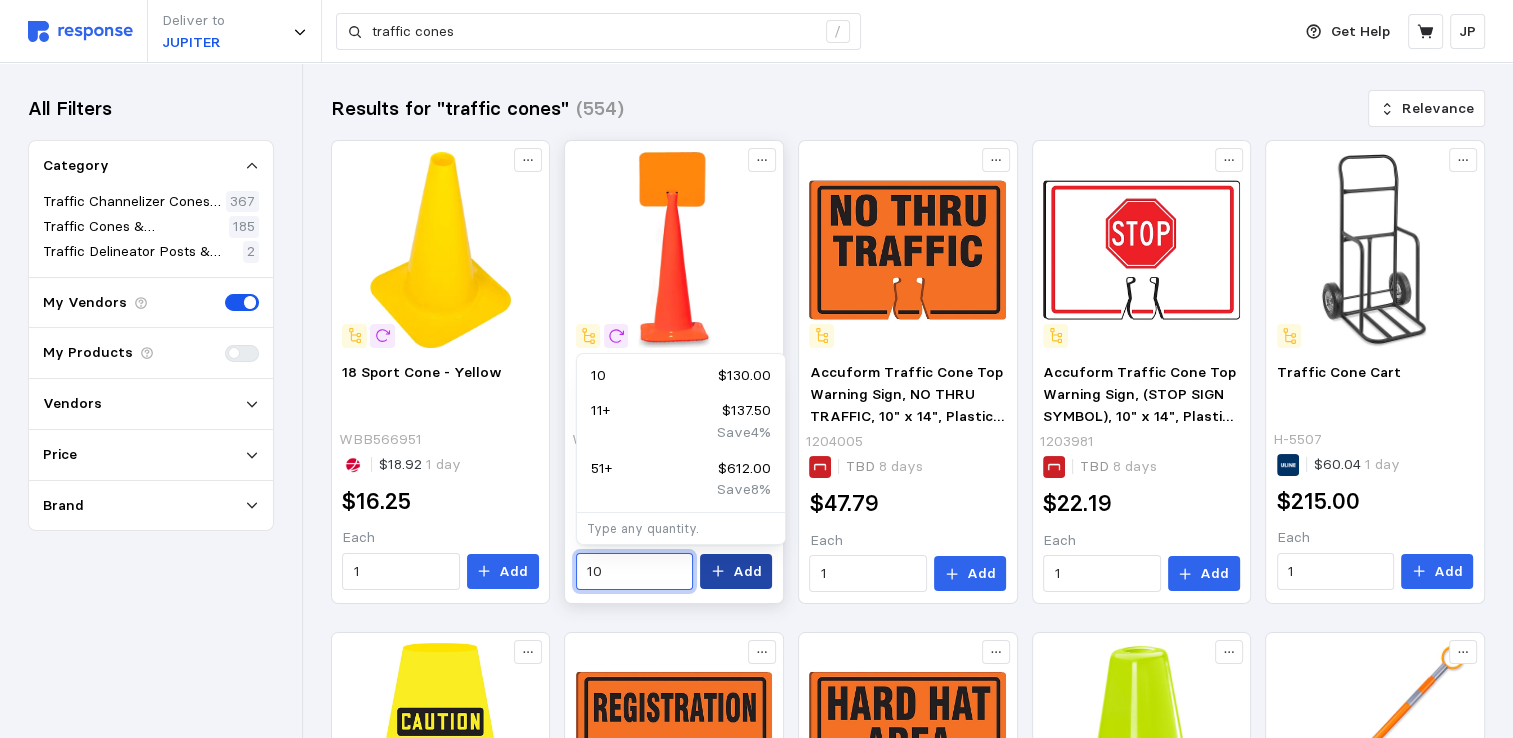type on "10" 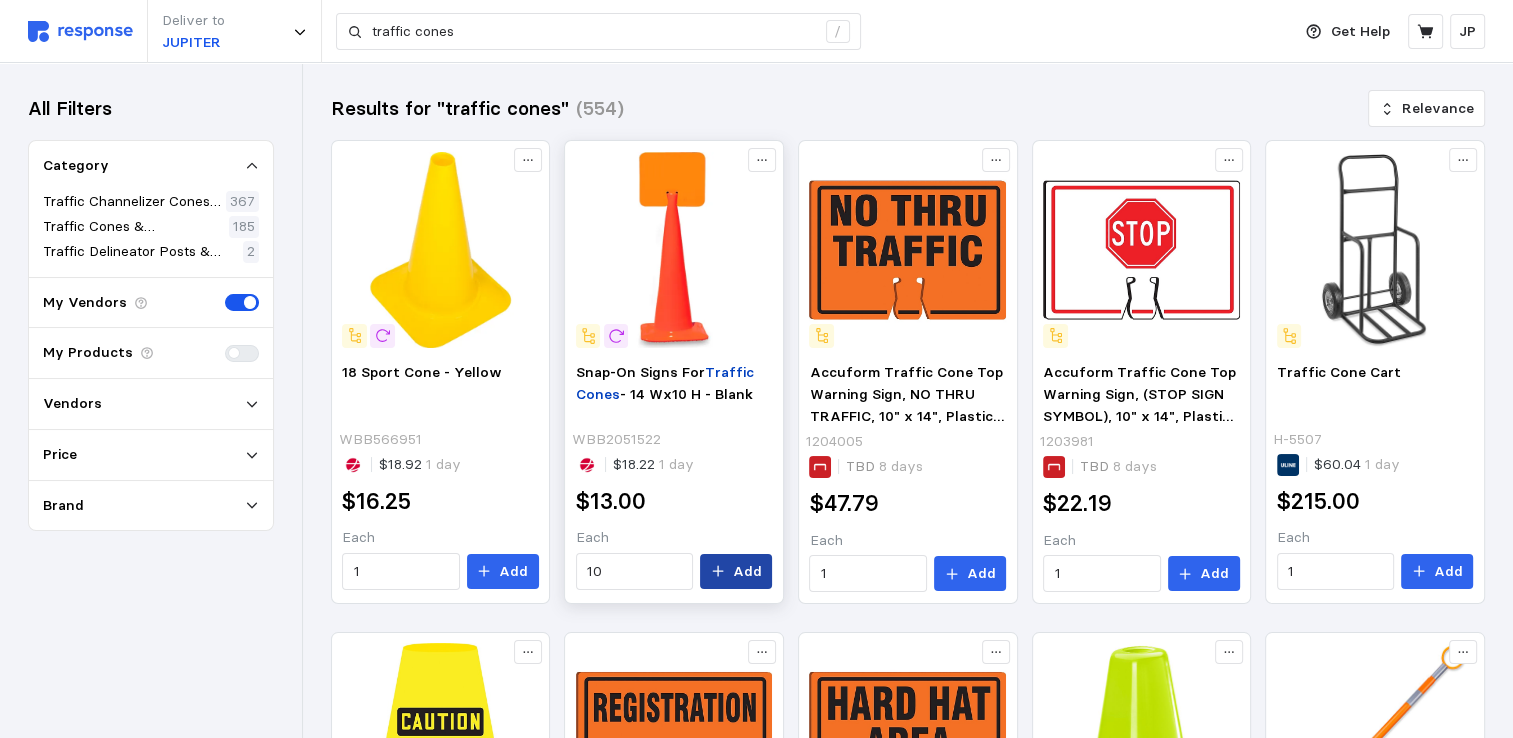 click on "Add" at bounding box center [747, 572] 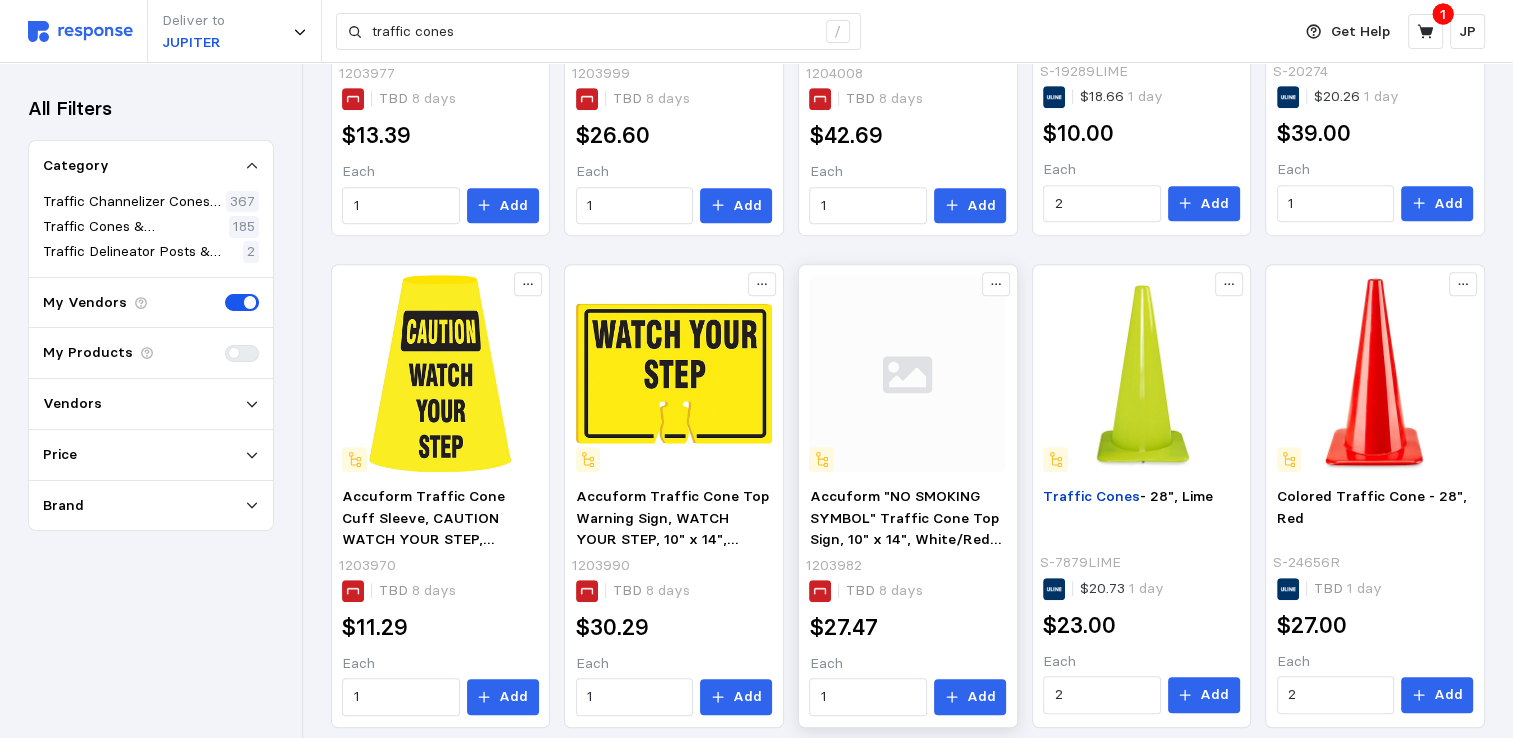 scroll, scrollTop: 925, scrollLeft: 0, axis: vertical 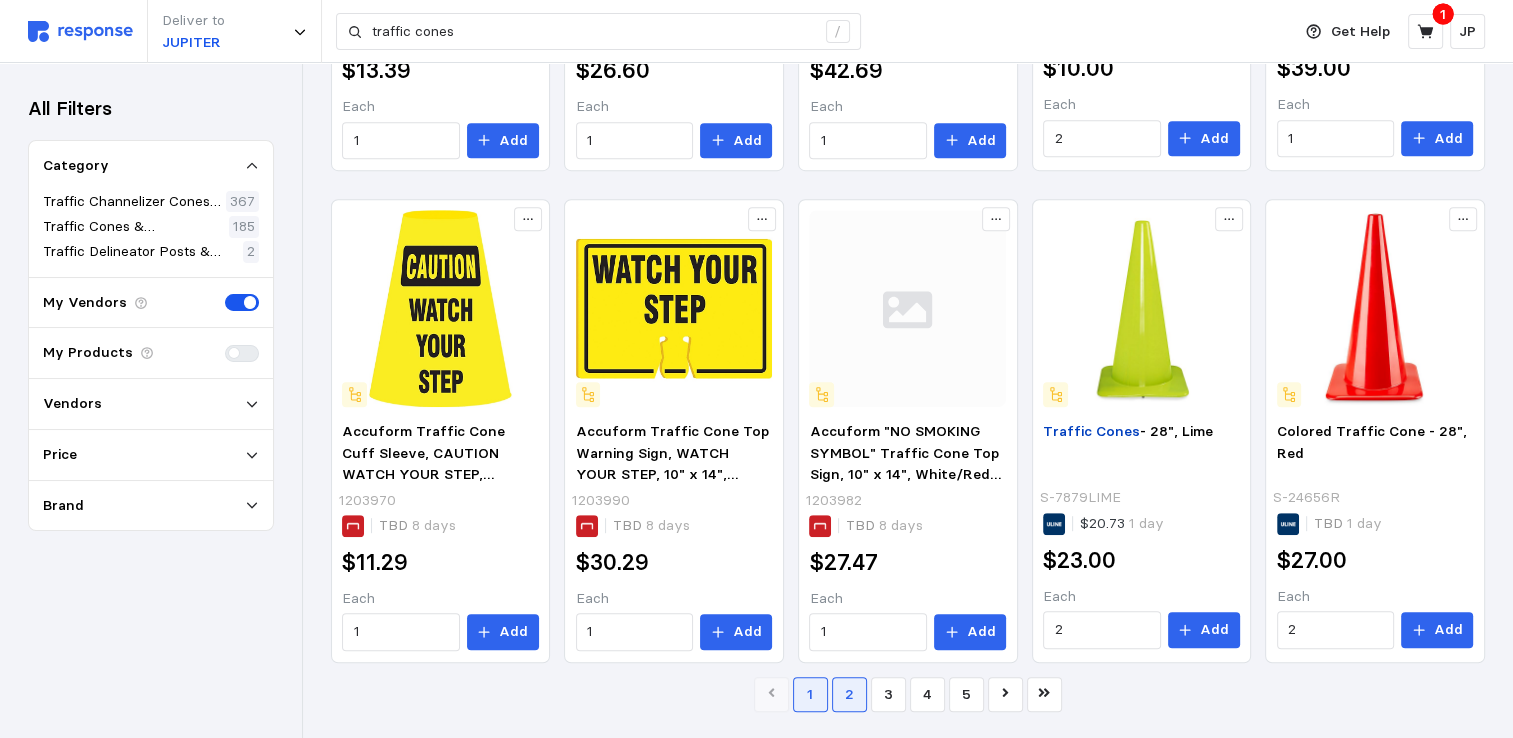 click on "2" at bounding box center (849, 694) 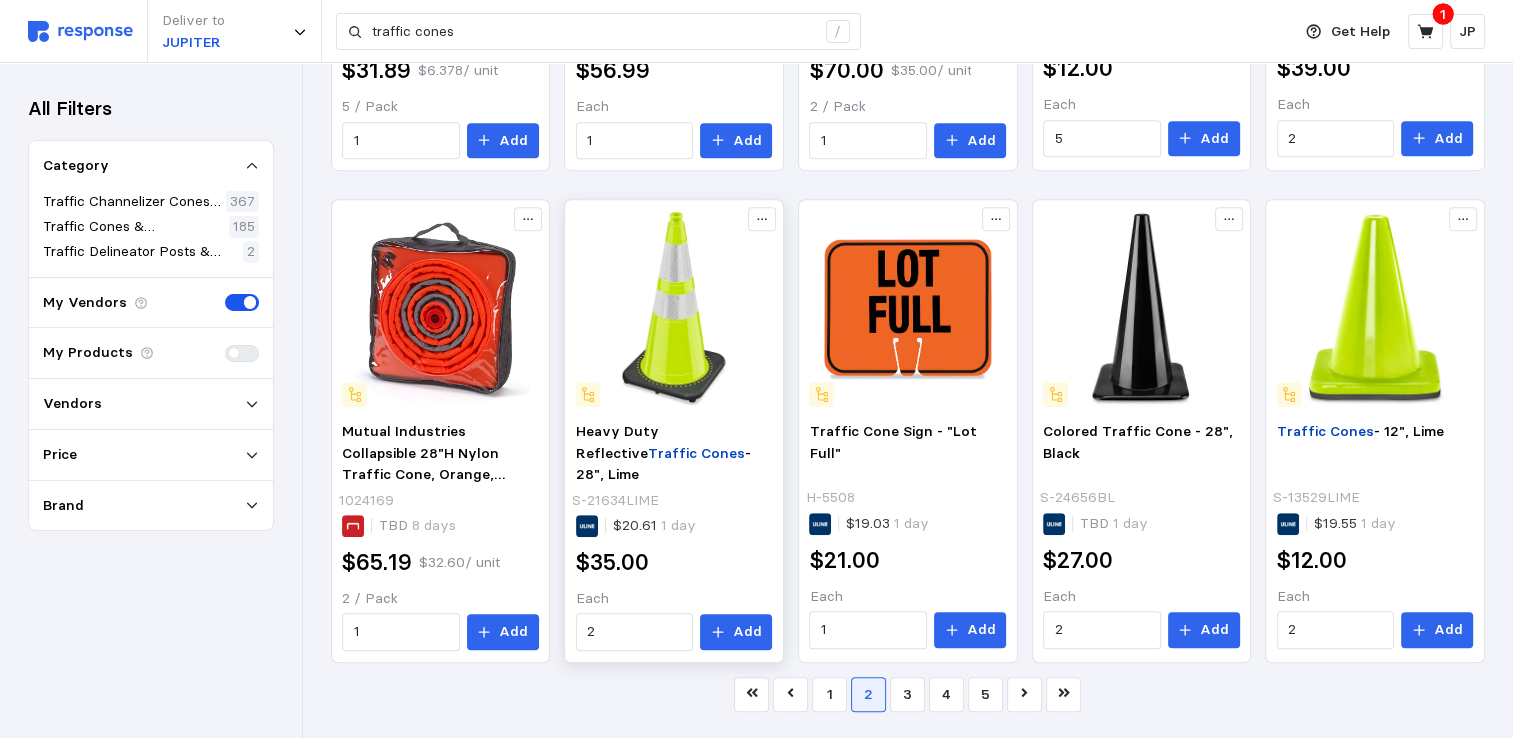 scroll, scrollTop: 0, scrollLeft: 0, axis: both 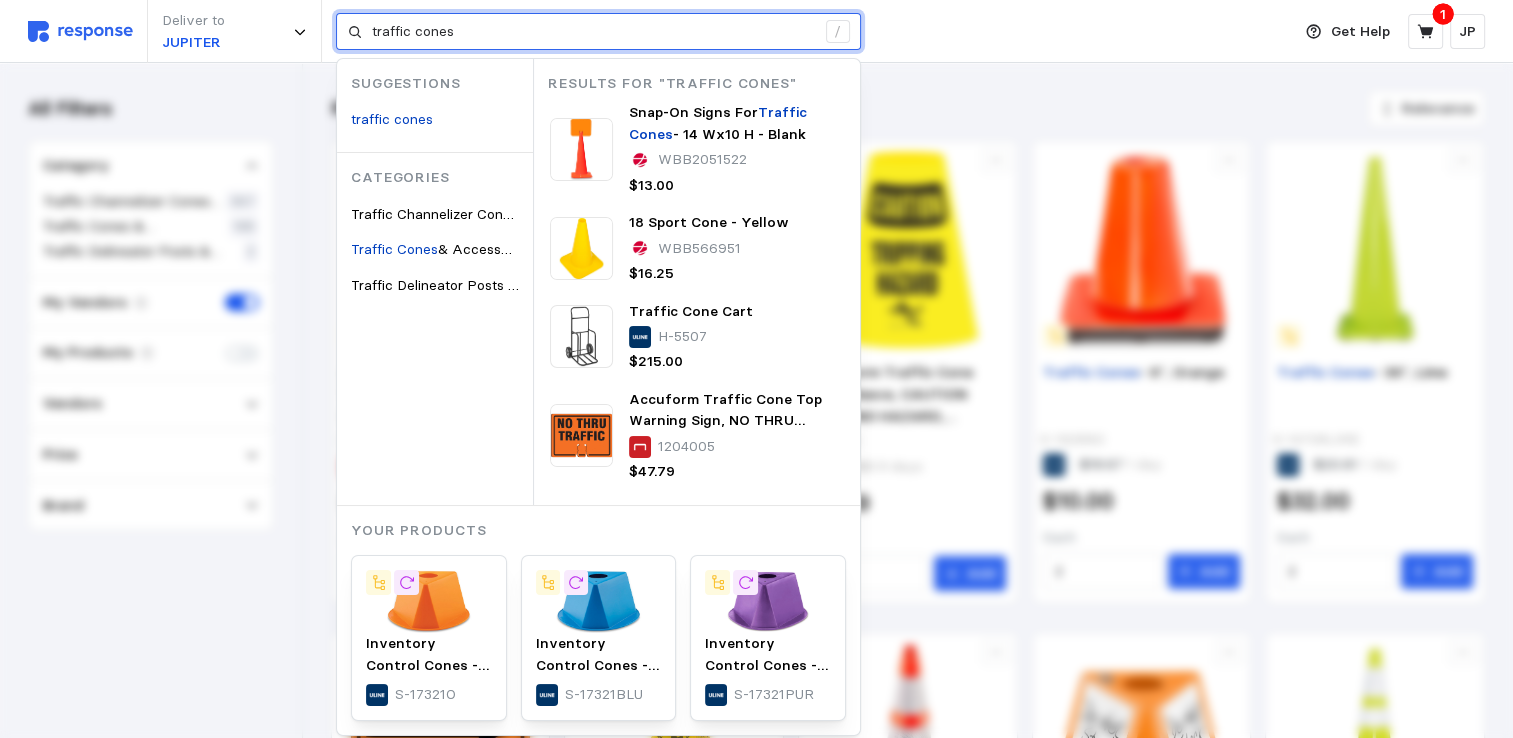 drag, startPoint x: 391, startPoint y: 30, endPoint x: 368, endPoint y: 31, distance: 23.021729 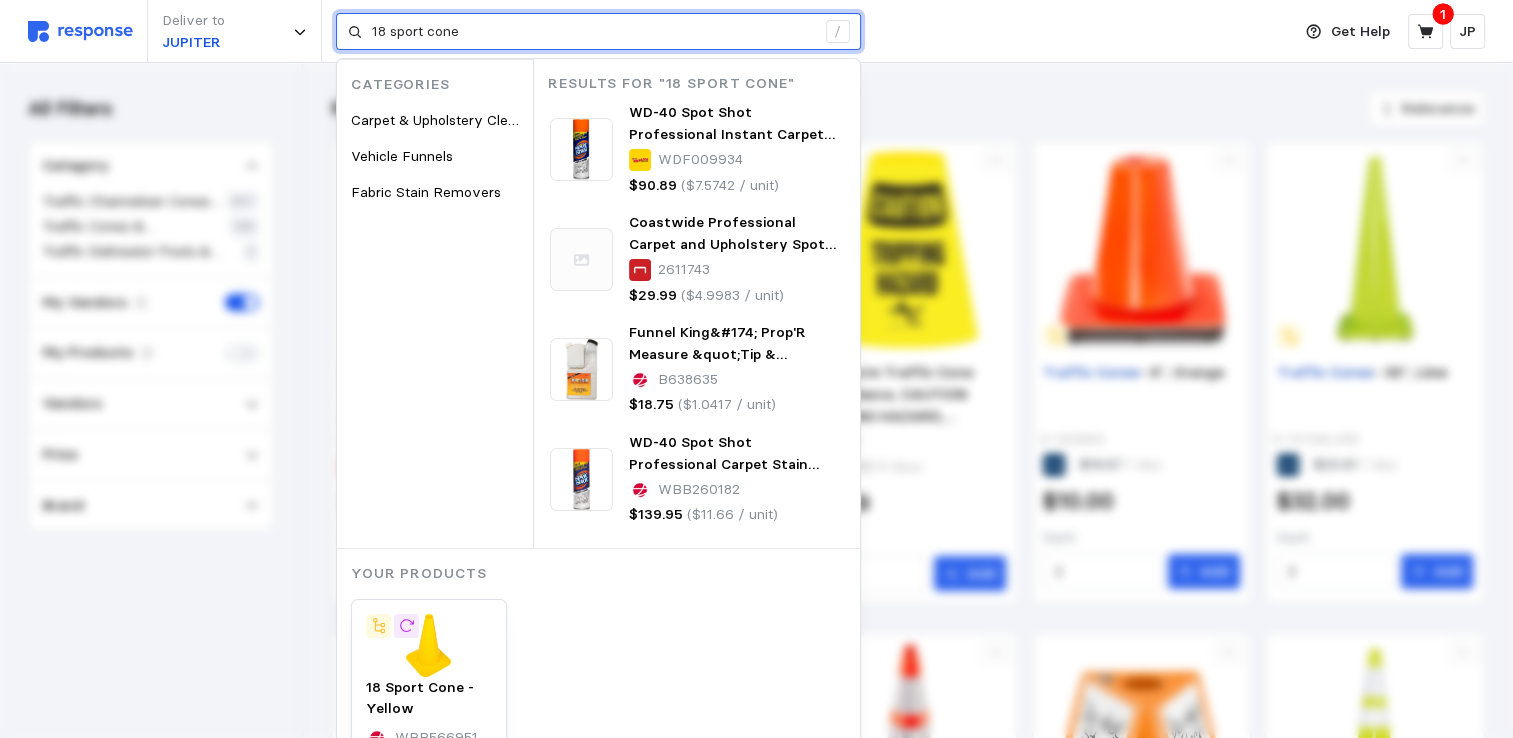 type on "18 sport cone" 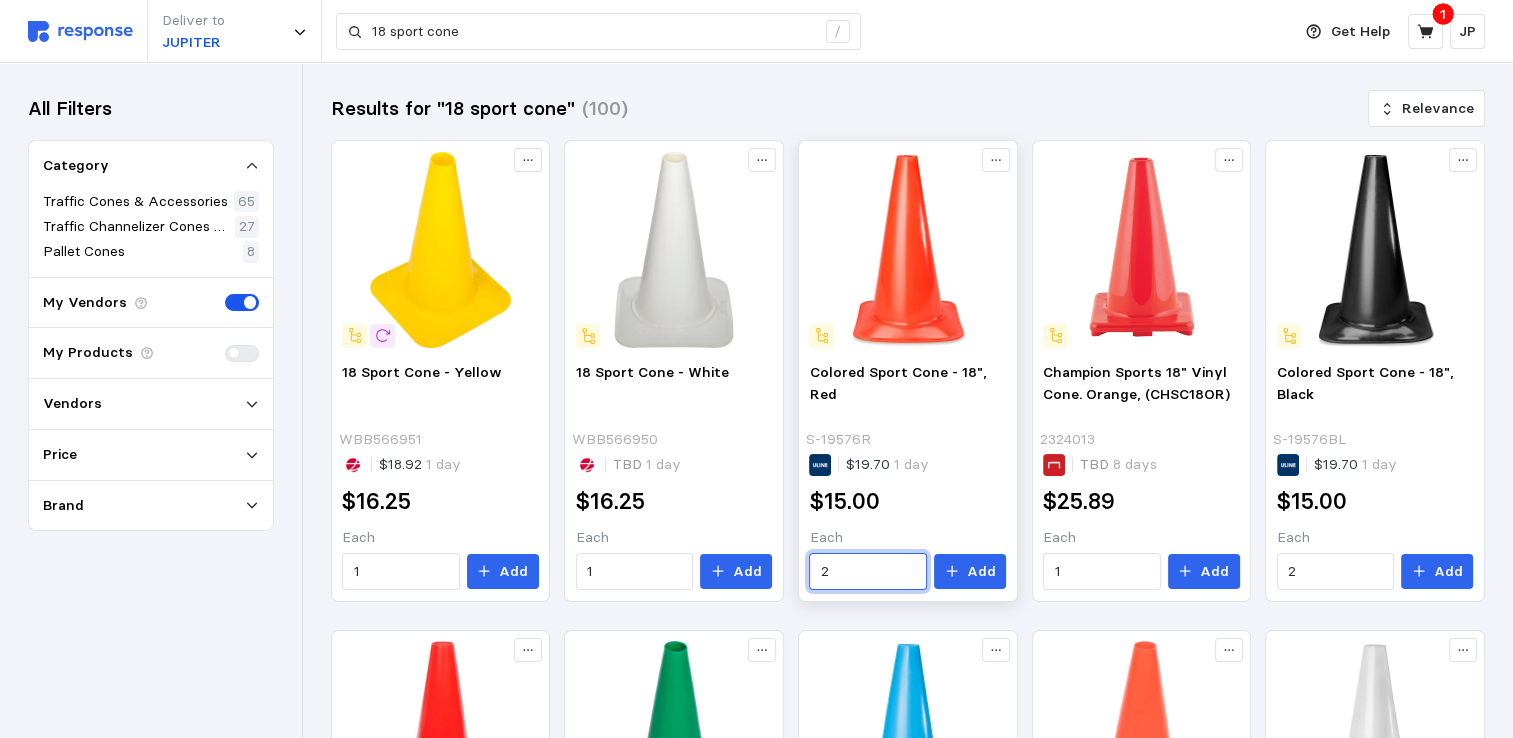 click on "2" at bounding box center [868, 572] 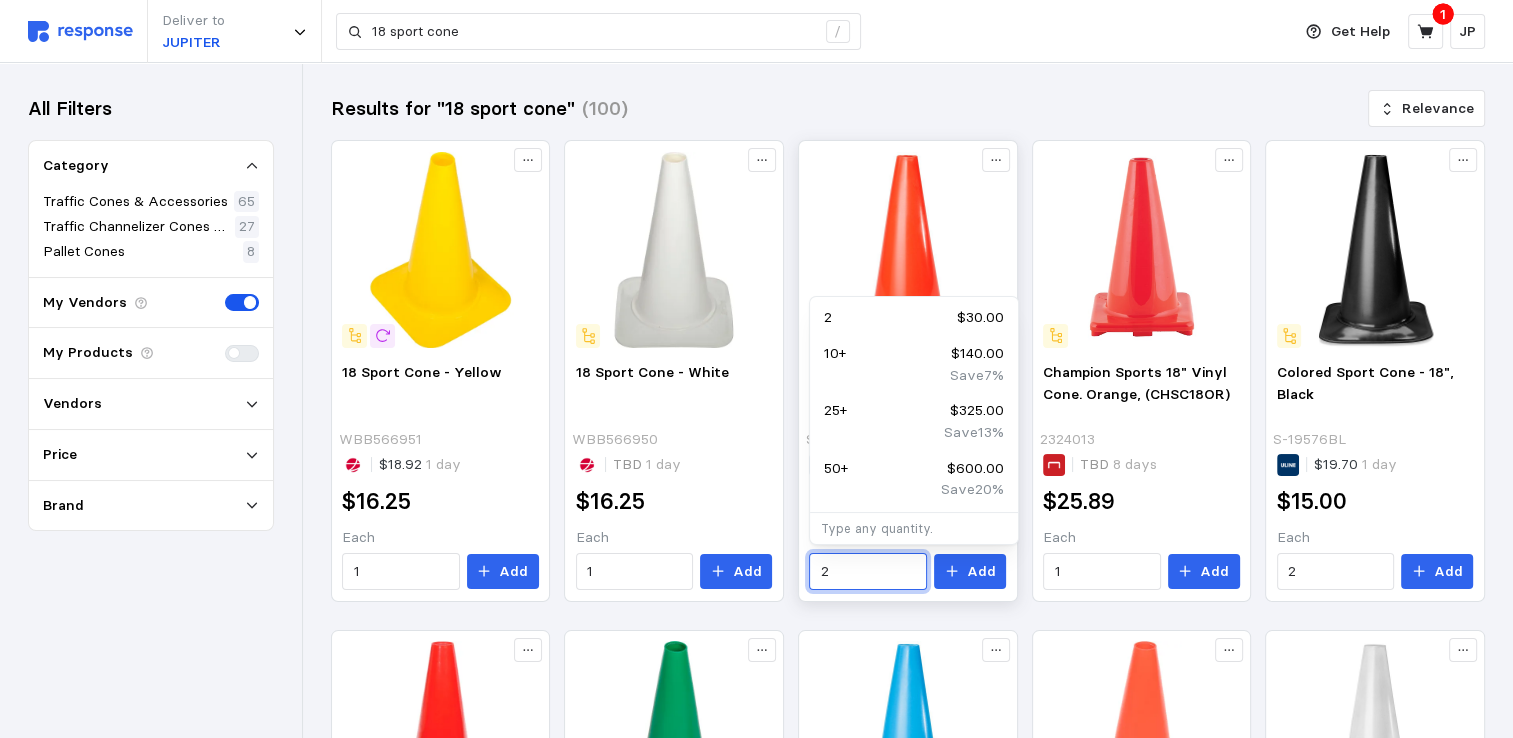 drag, startPoint x: 829, startPoint y: 567, endPoint x: 816, endPoint y: 570, distance: 13.341664 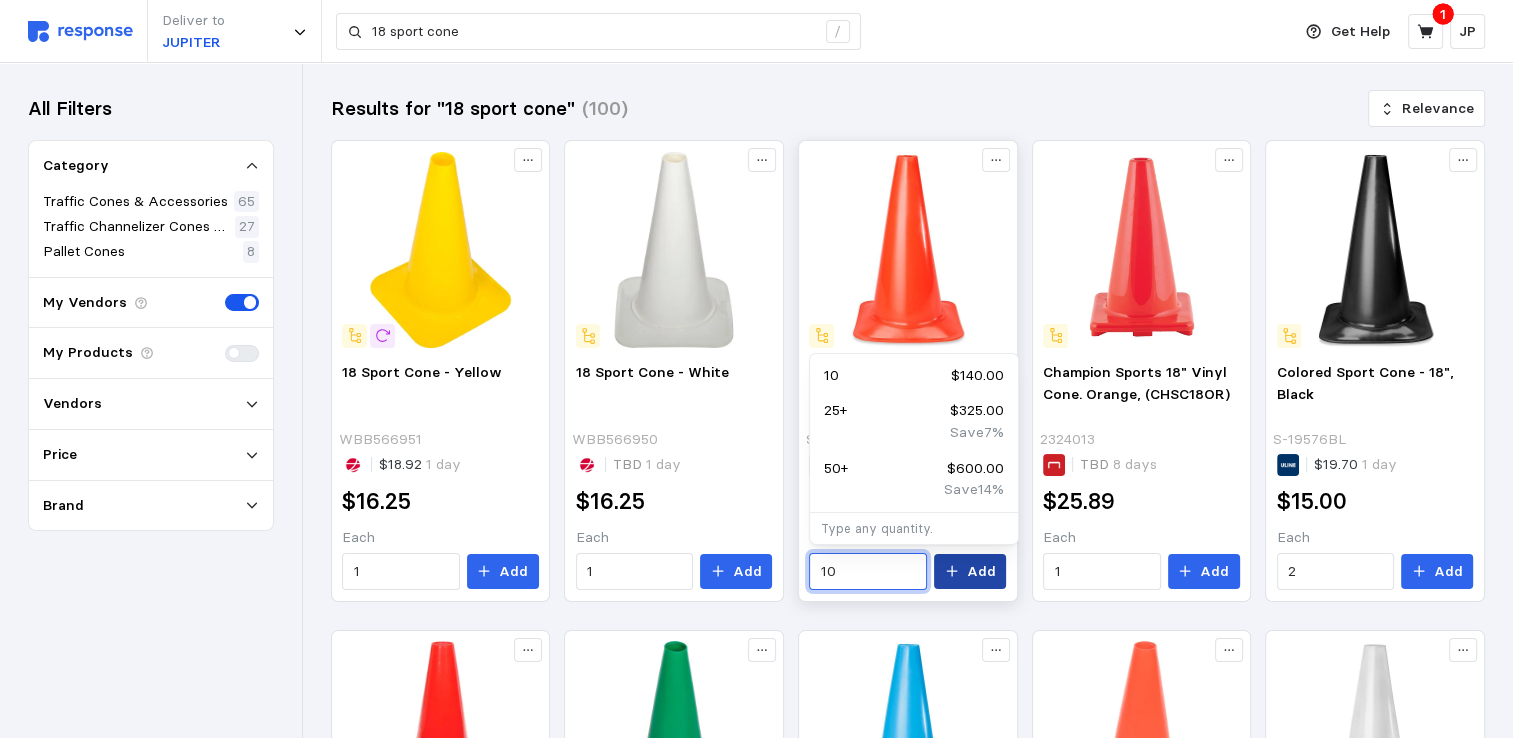 type on "10" 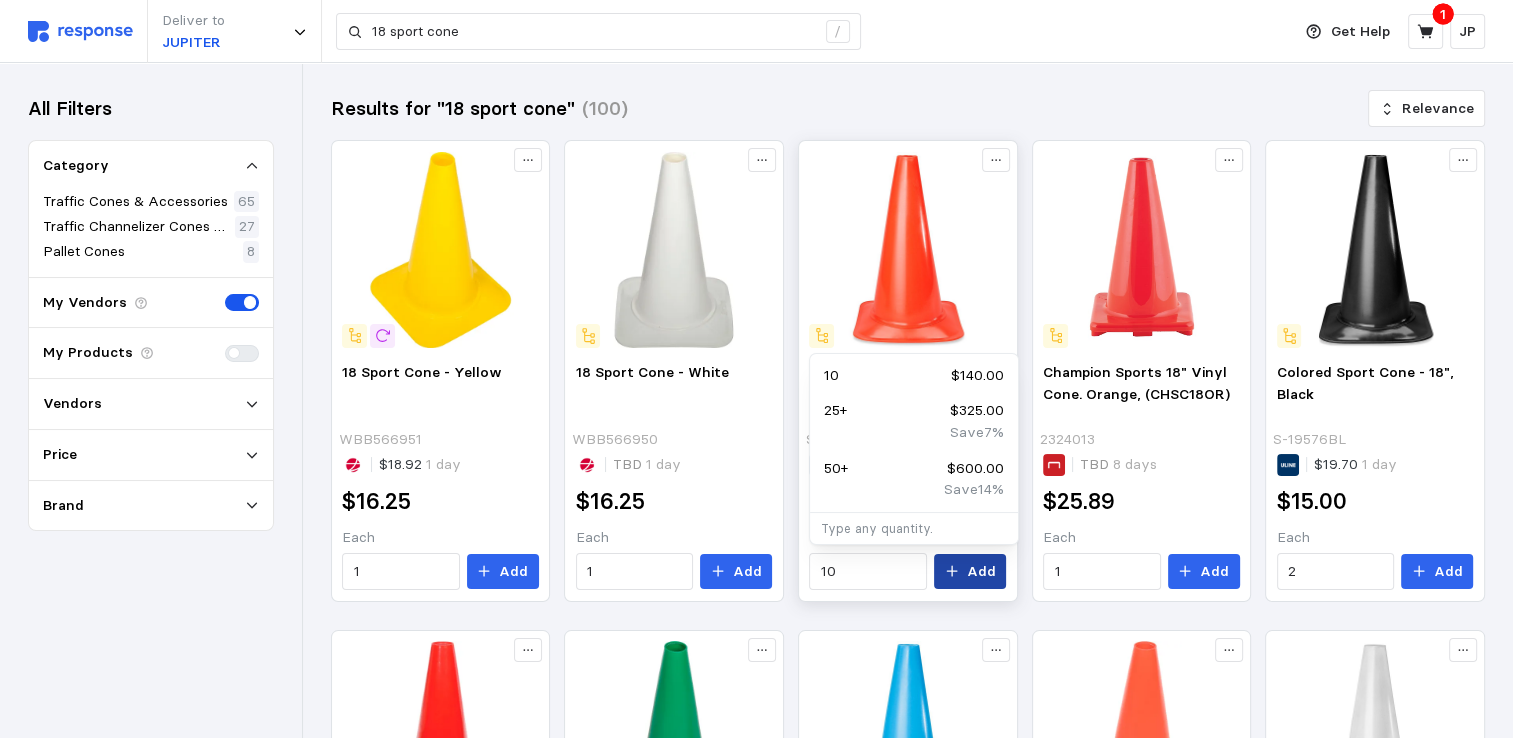 click on "Add" at bounding box center (981, 572) 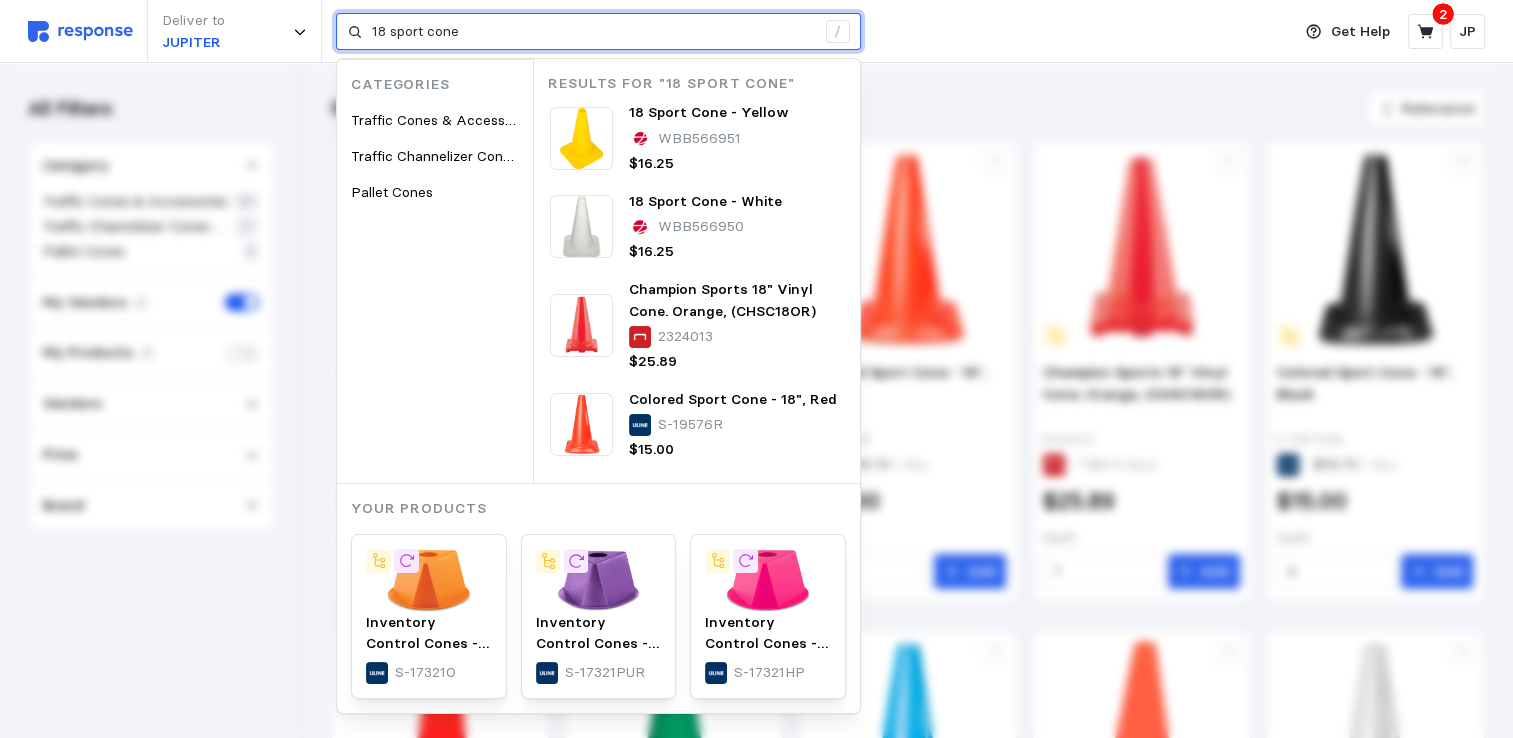 drag, startPoint x: 510, startPoint y: 30, endPoint x: 371, endPoint y: 17, distance: 139.60658 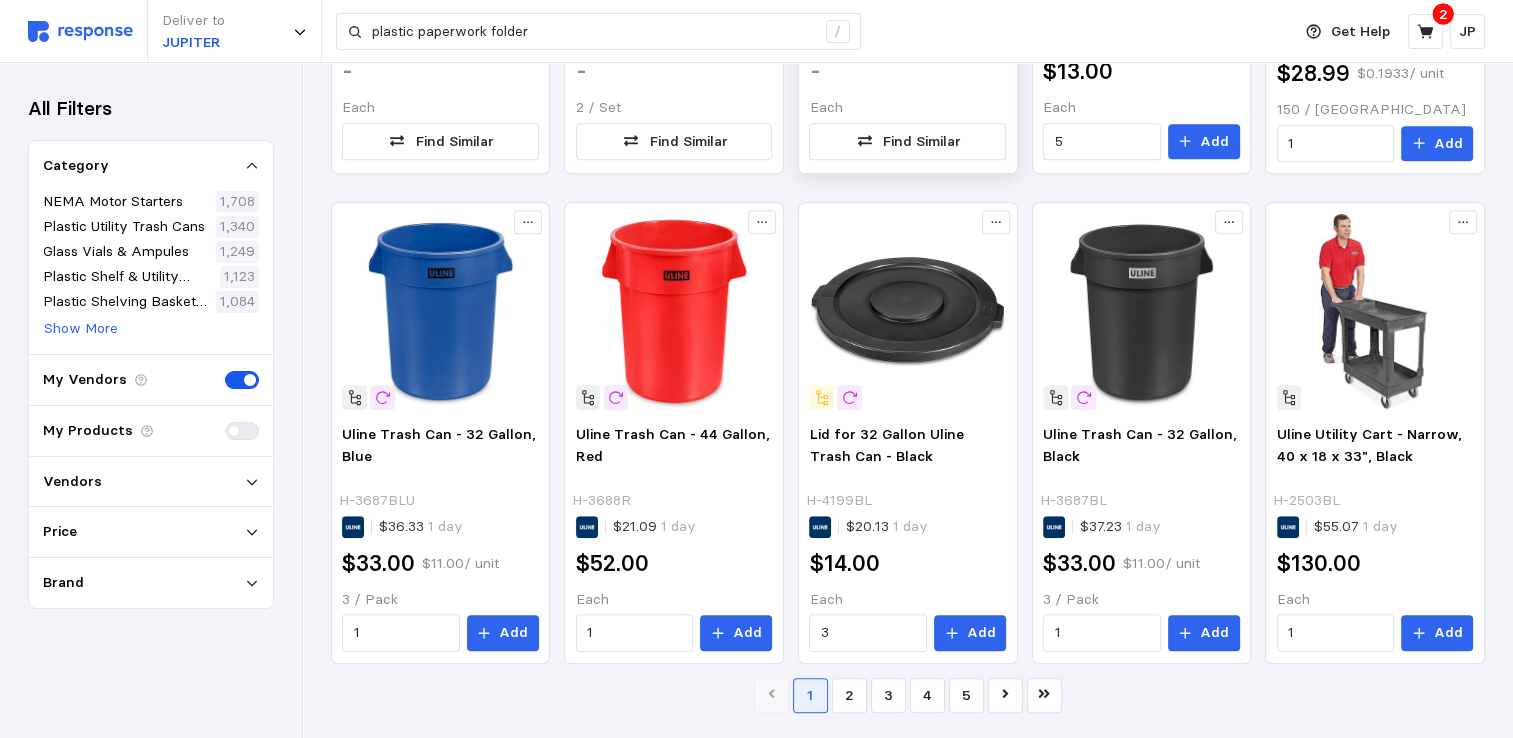 scroll, scrollTop: 0, scrollLeft: 0, axis: both 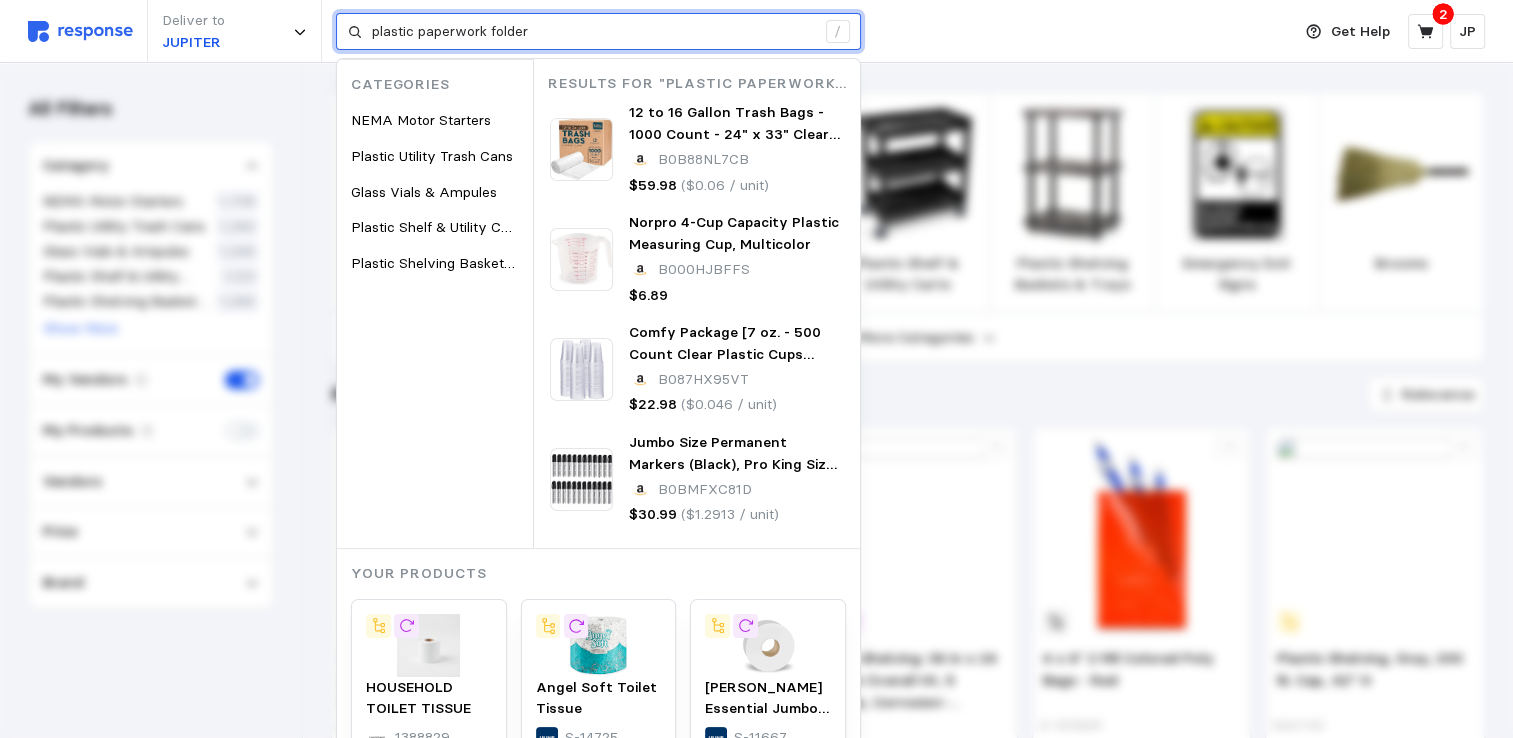 drag, startPoint x: 532, startPoint y: 30, endPoint x: 370, endPoint y: 4, distance: 164.07315 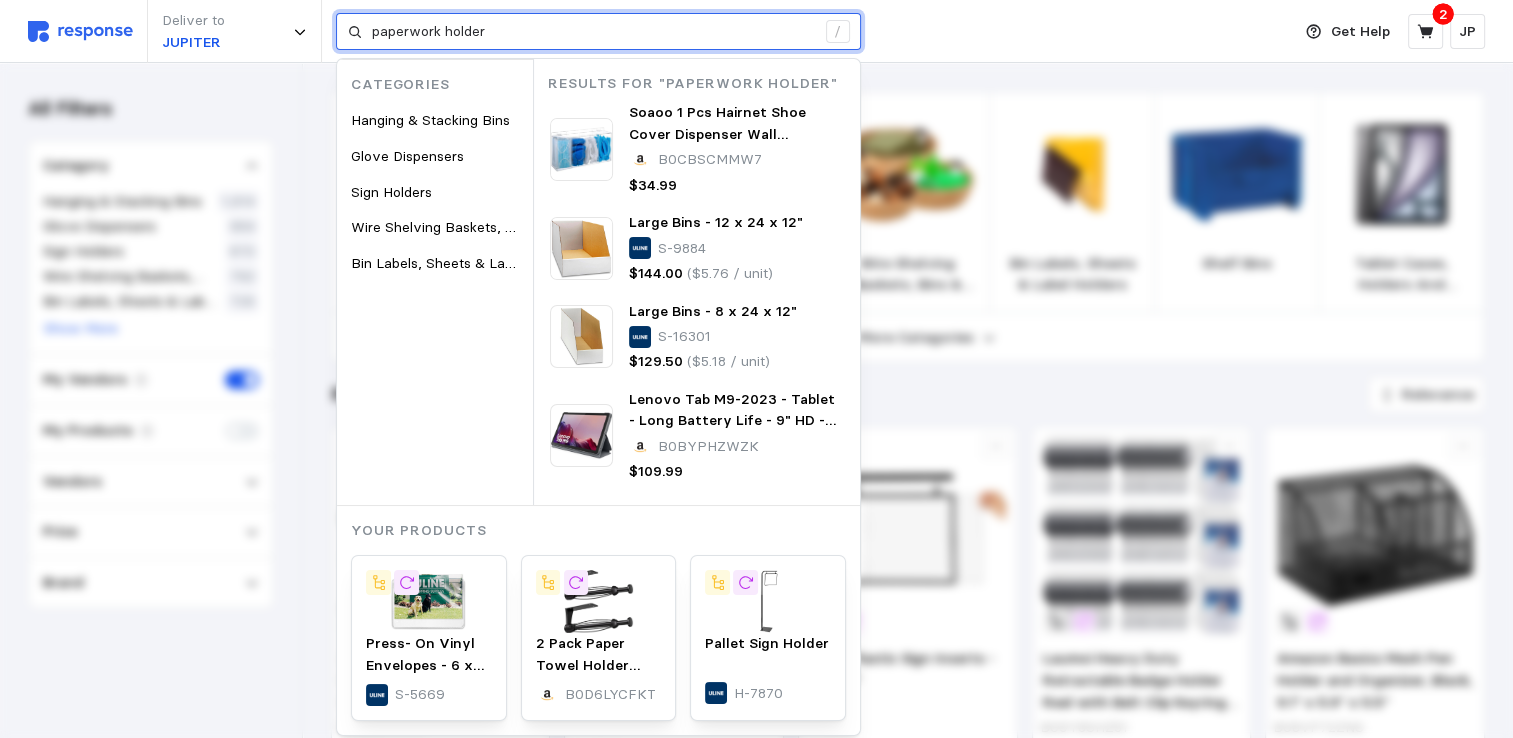 drag, startPoint x: 503, startPoint y: 30, endPoint x: 441, endPoint y: 26, distance: 62.1289 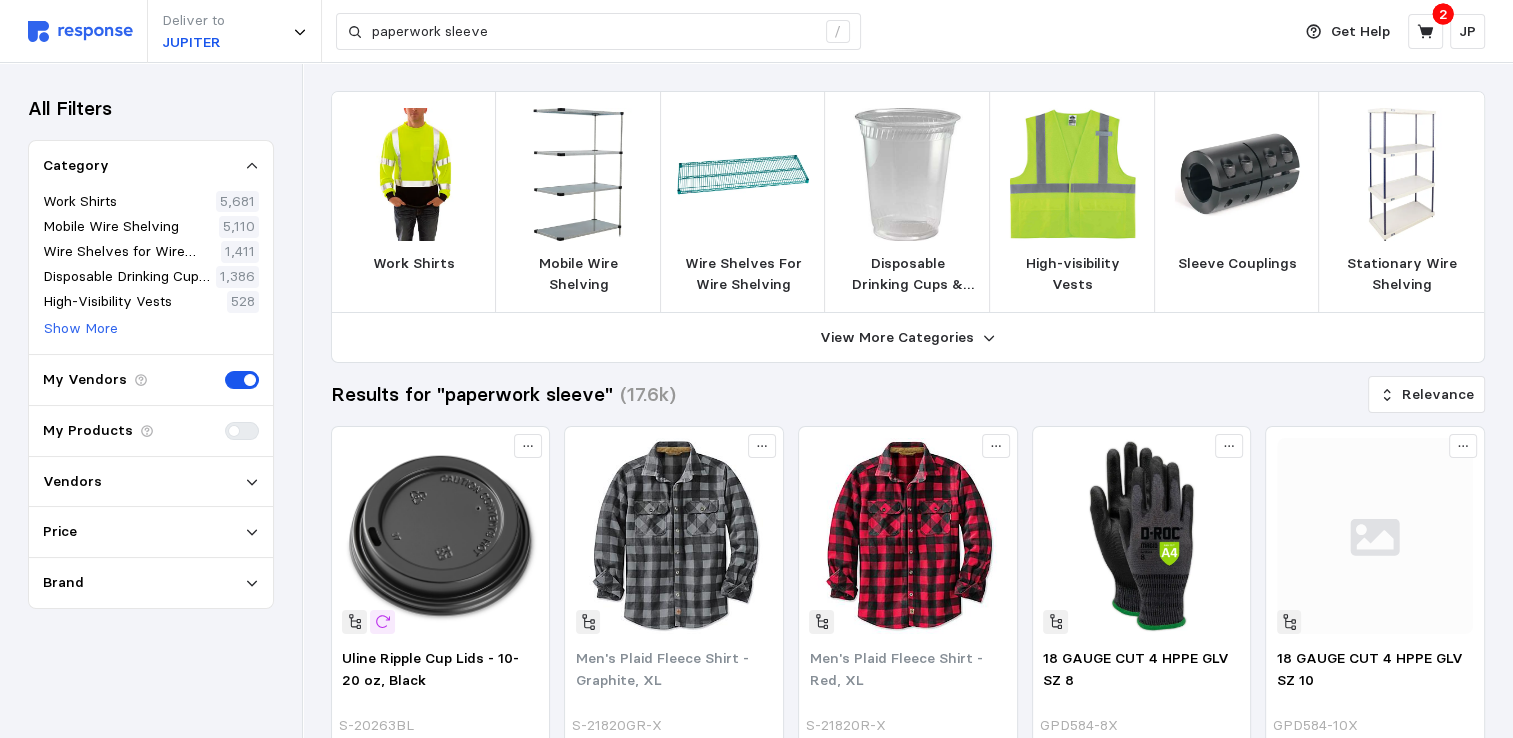 scroll, scrollTop: 0, scrollLeft: 0, axis: both 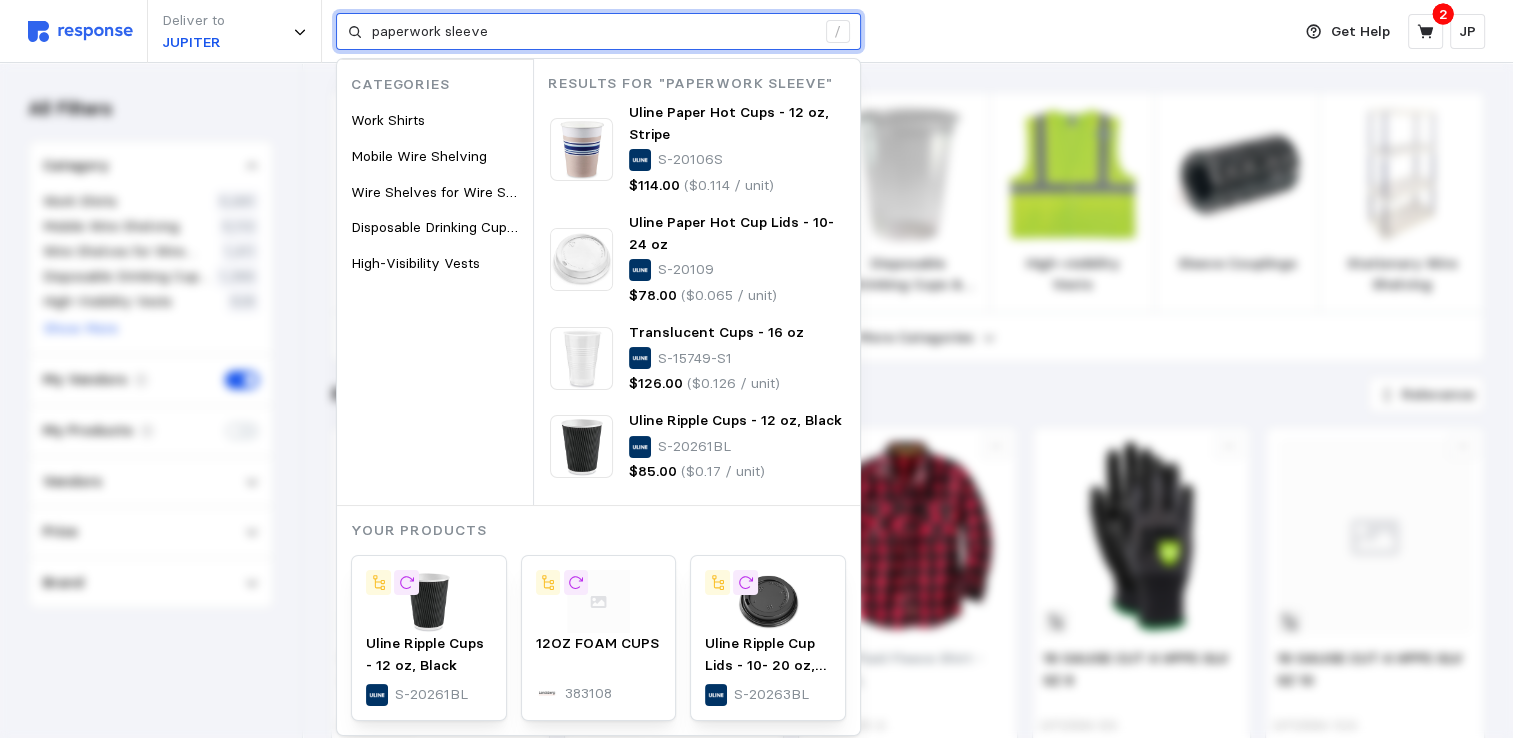drag, startPoint x: 530, startPoint y: 26, endPoint x: 364, endPoint y: 30, distance: 166.04819 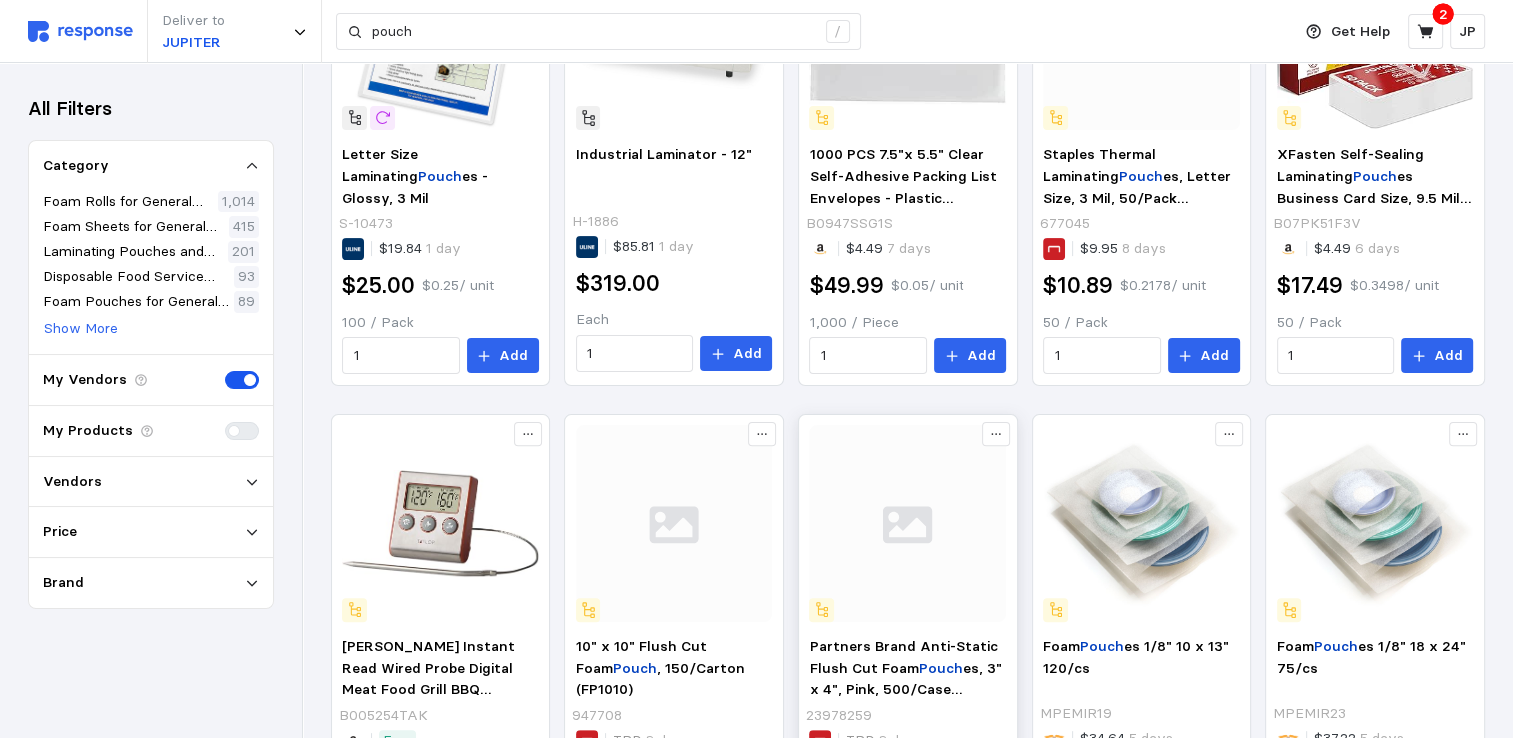 scroll, scrollTop: 0, scrollLeft: 0, axis: both 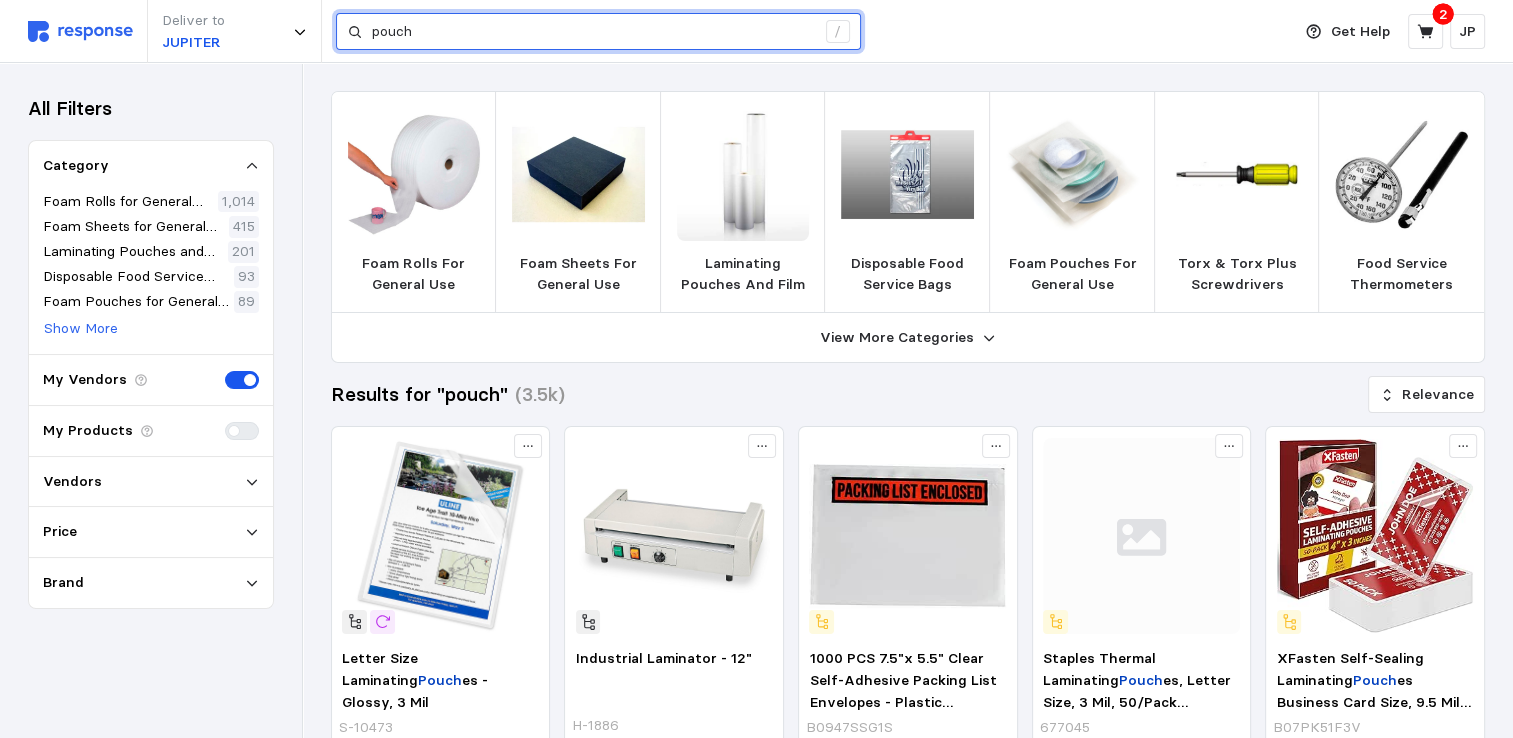 click on "pouch" at bounding box center (593, 32) 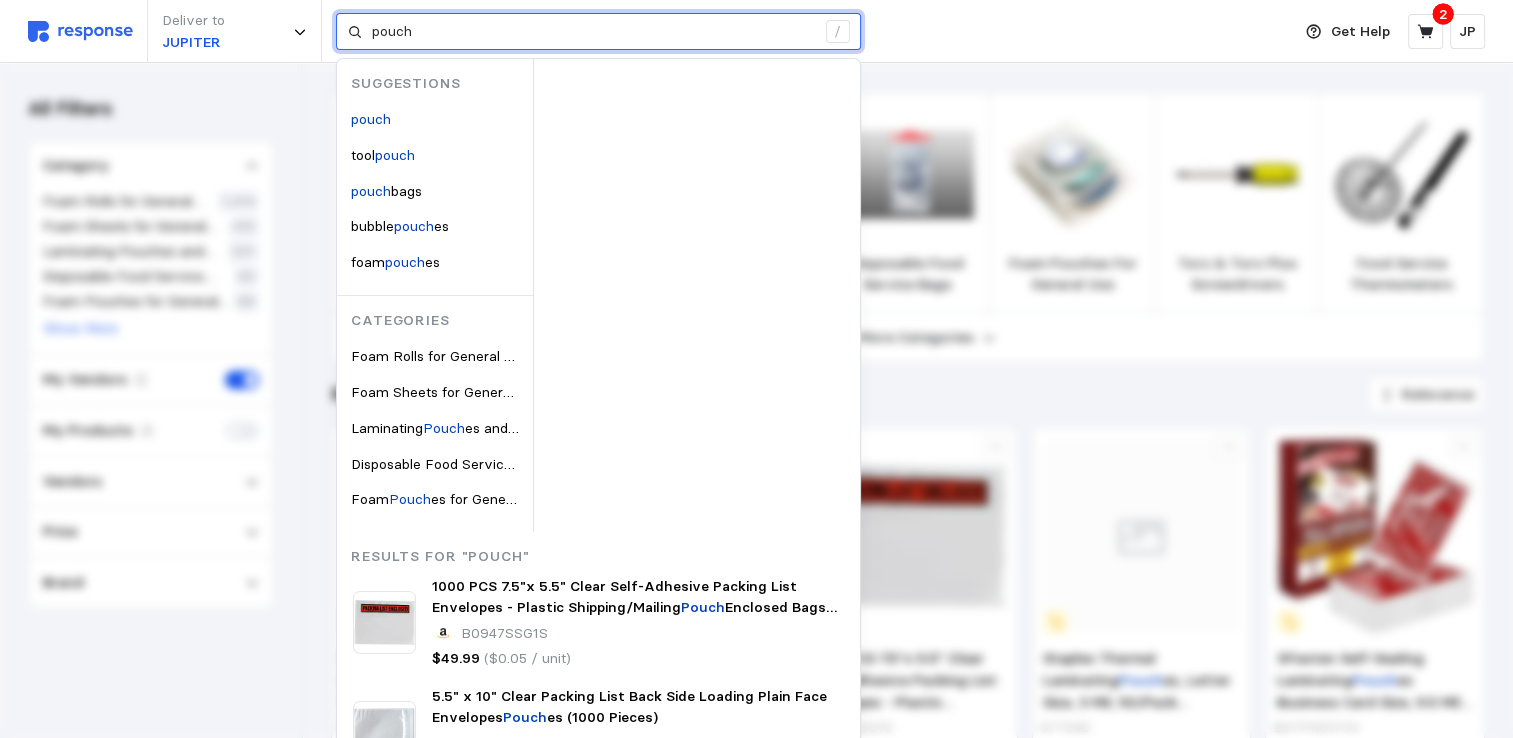 click on "pouch" at bounding box center [593, 32] 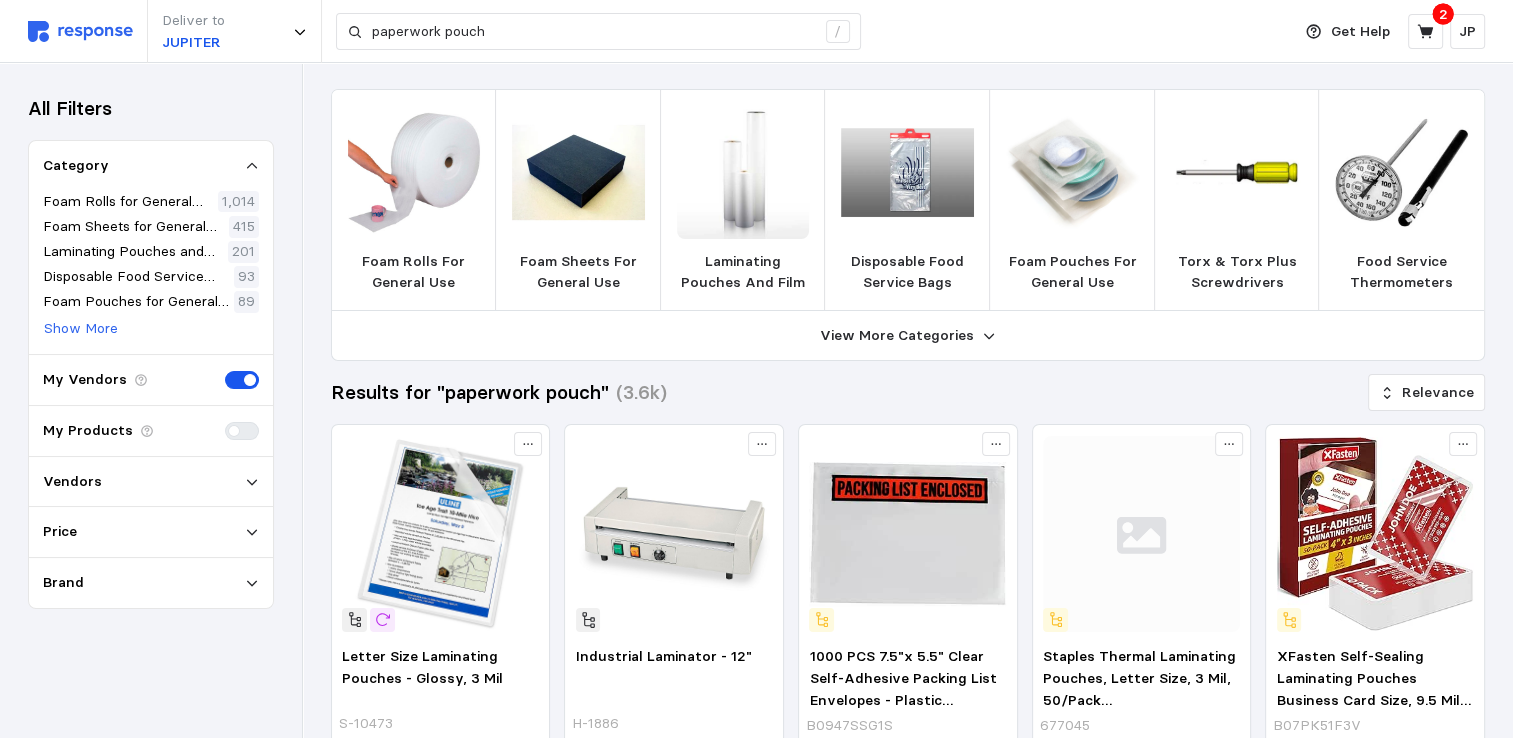 scroll, scrollTop: 0, scrollLeft: 0, axis: both 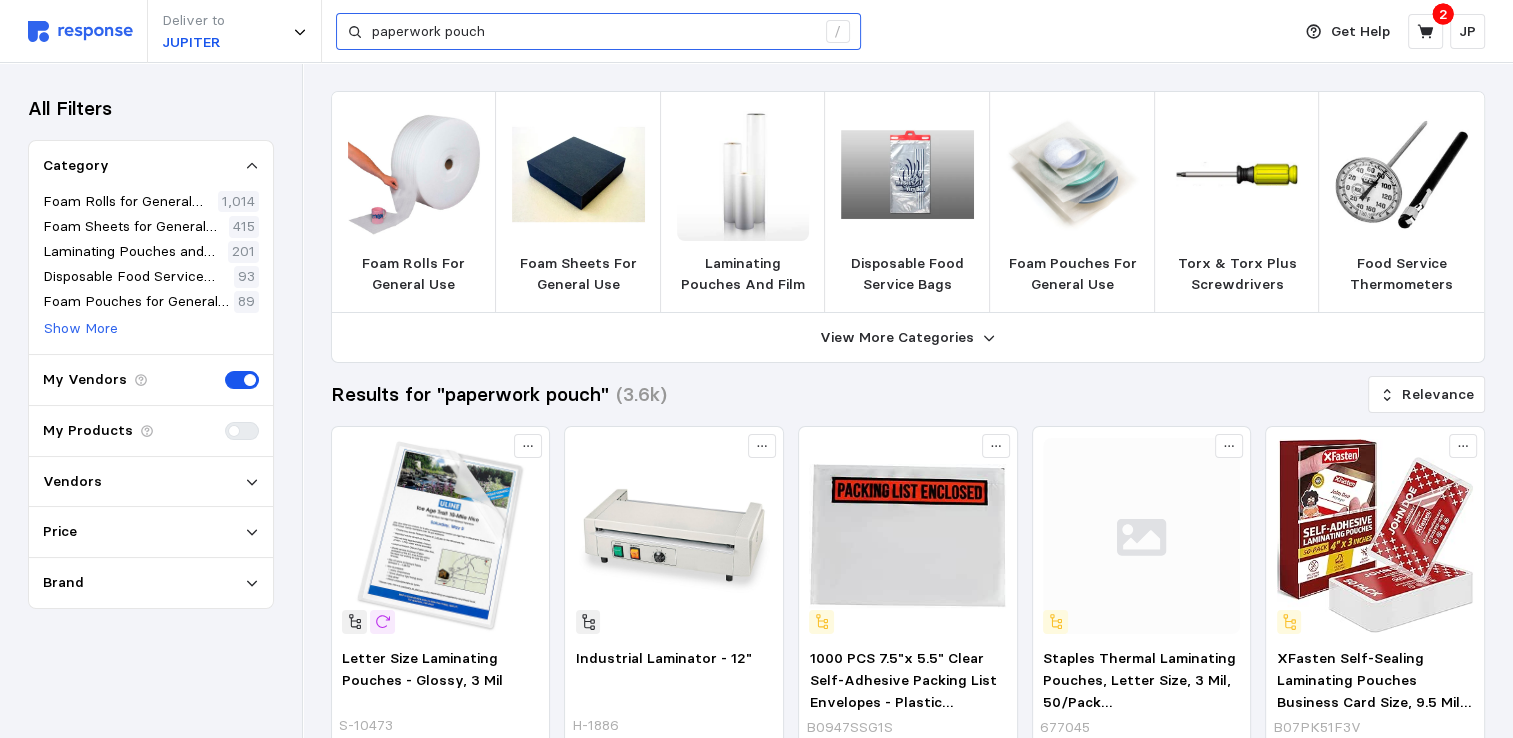 click on "paperwork pouch /" at bounding box center (598, 32) 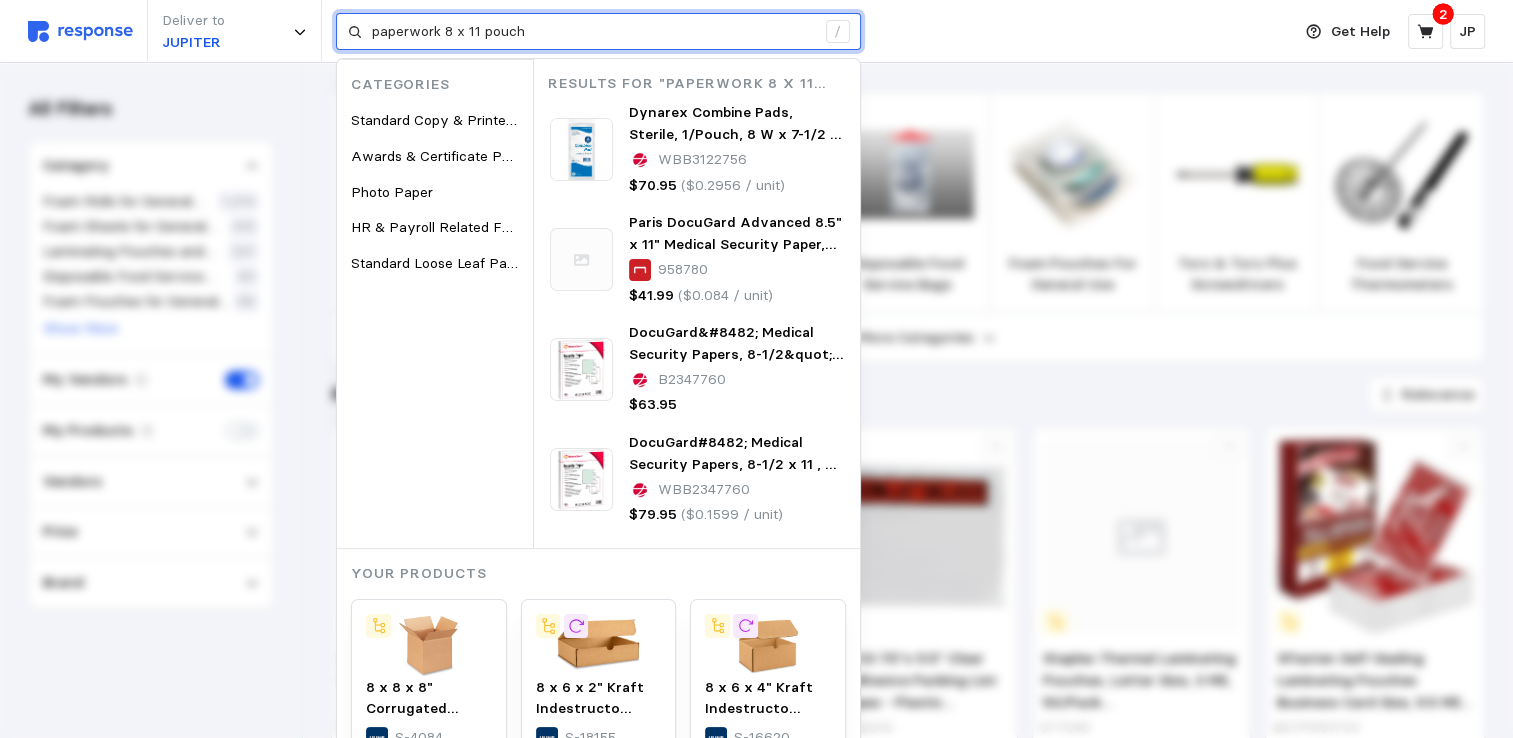 type on "paperwork 8 x 11 pouch" 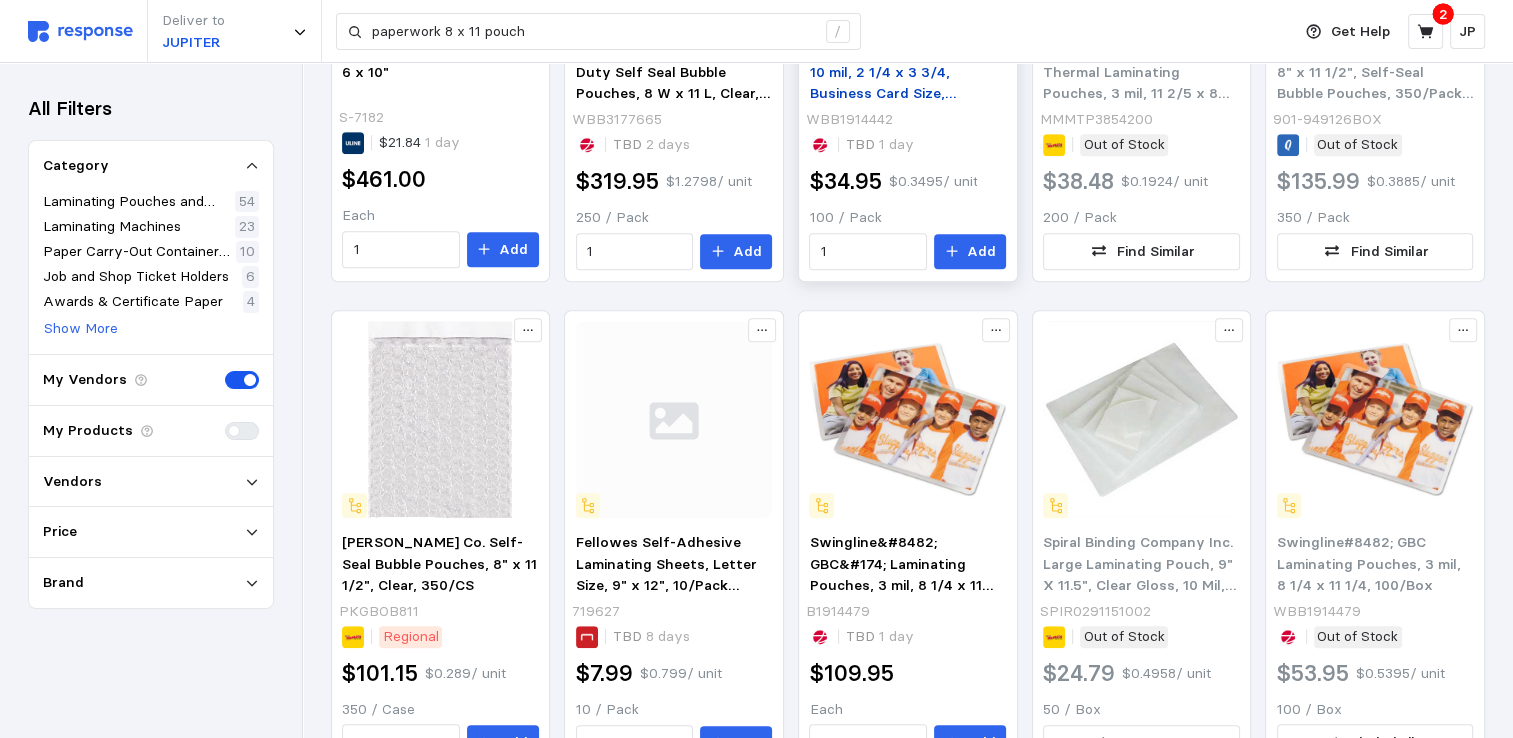 scroll, scrollTop: 1210, scrollLeft: 0, axis: vertical 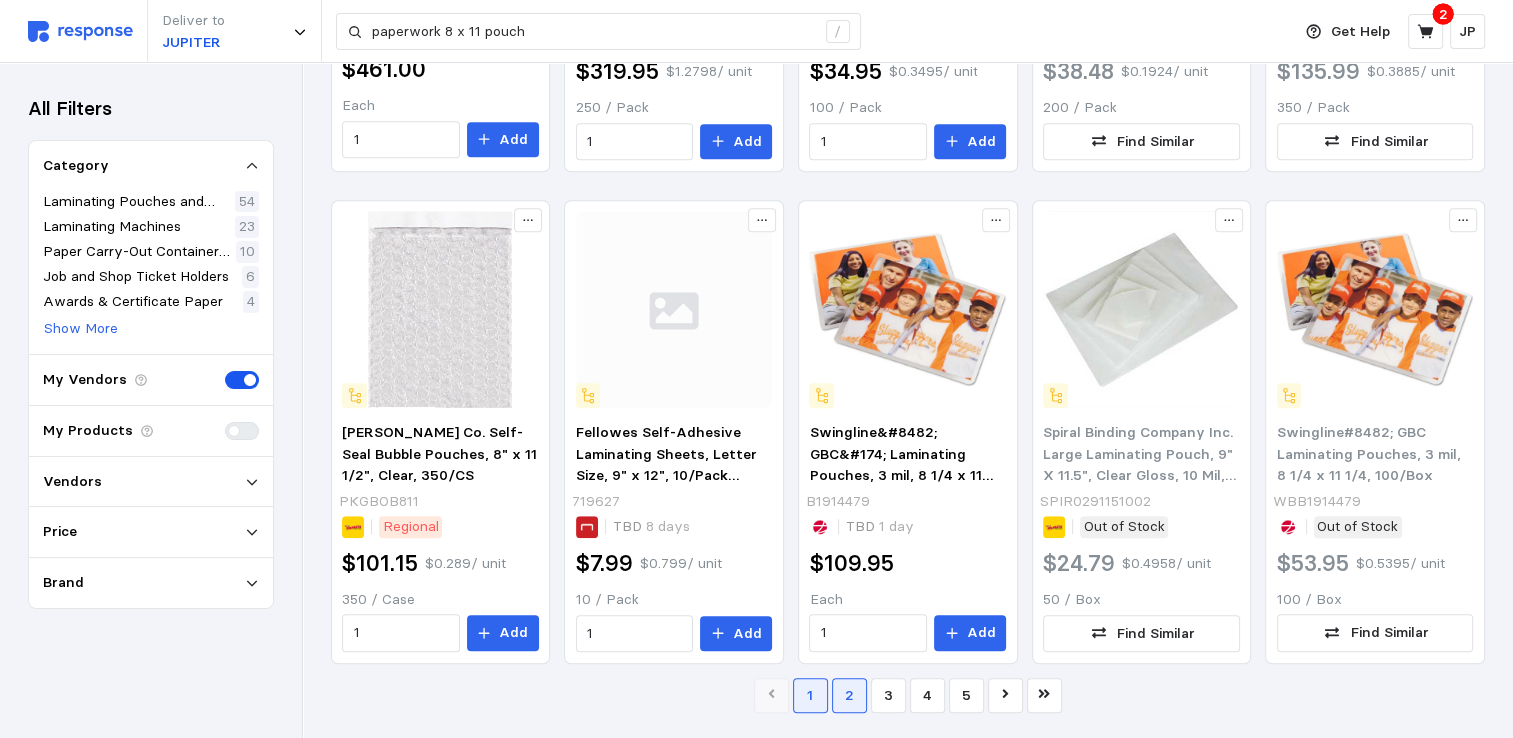 click on "2" at bounding box center [849, 695] 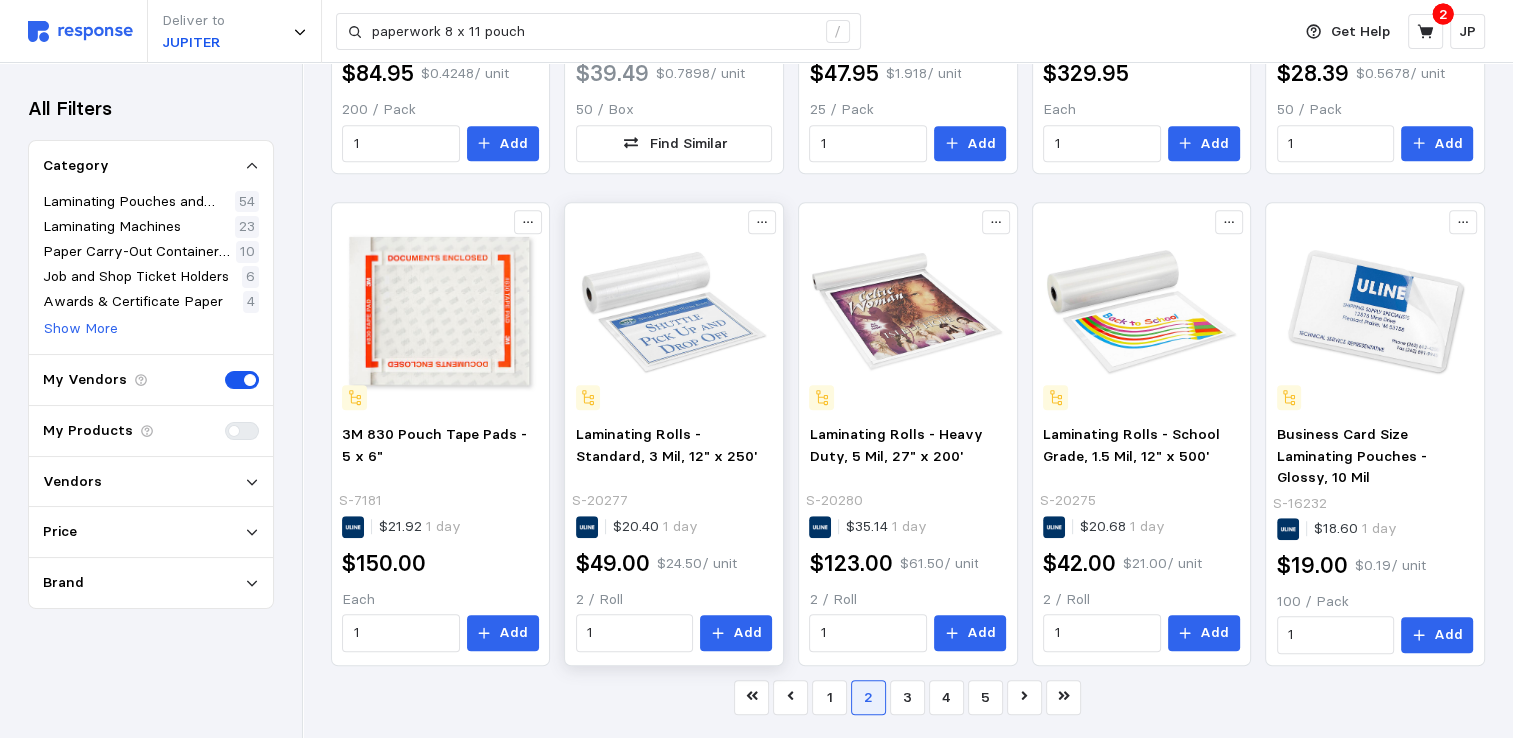 scroll, scrollTop: 1210, scrollLeft: 0, axis: vertical 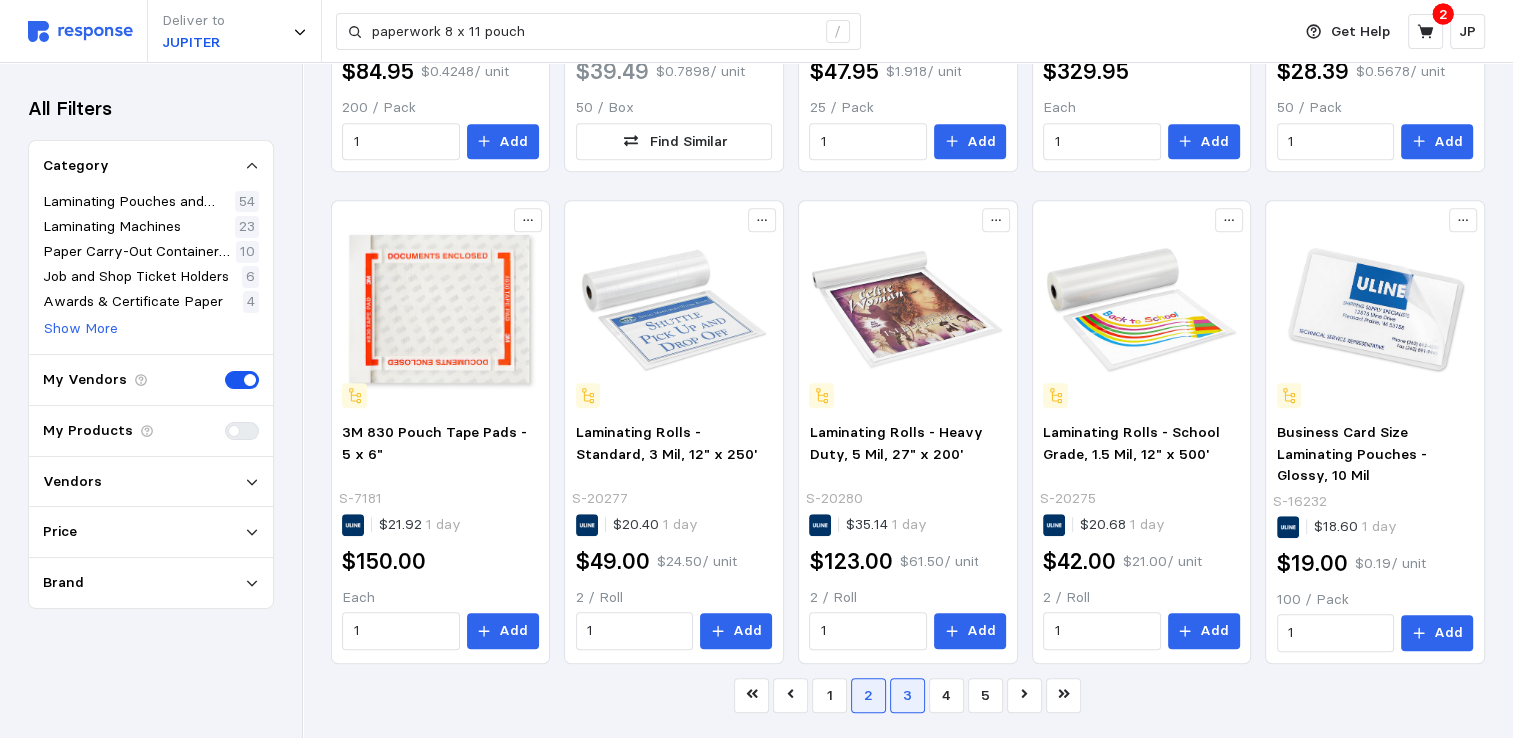 click on "3" at bounding box center [907, 695] 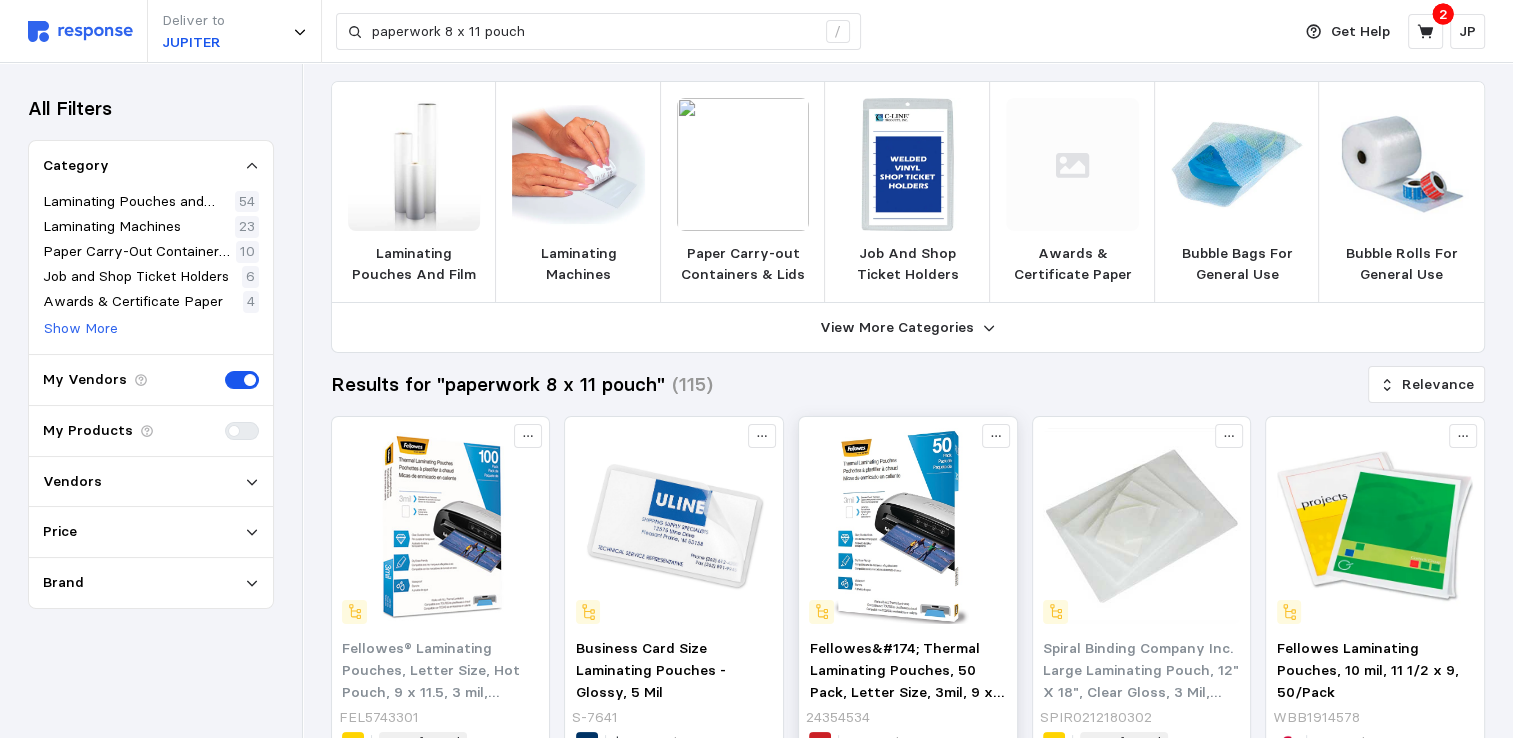 scroll, scrollTop: 0, scrollLeft: 0, axis: both 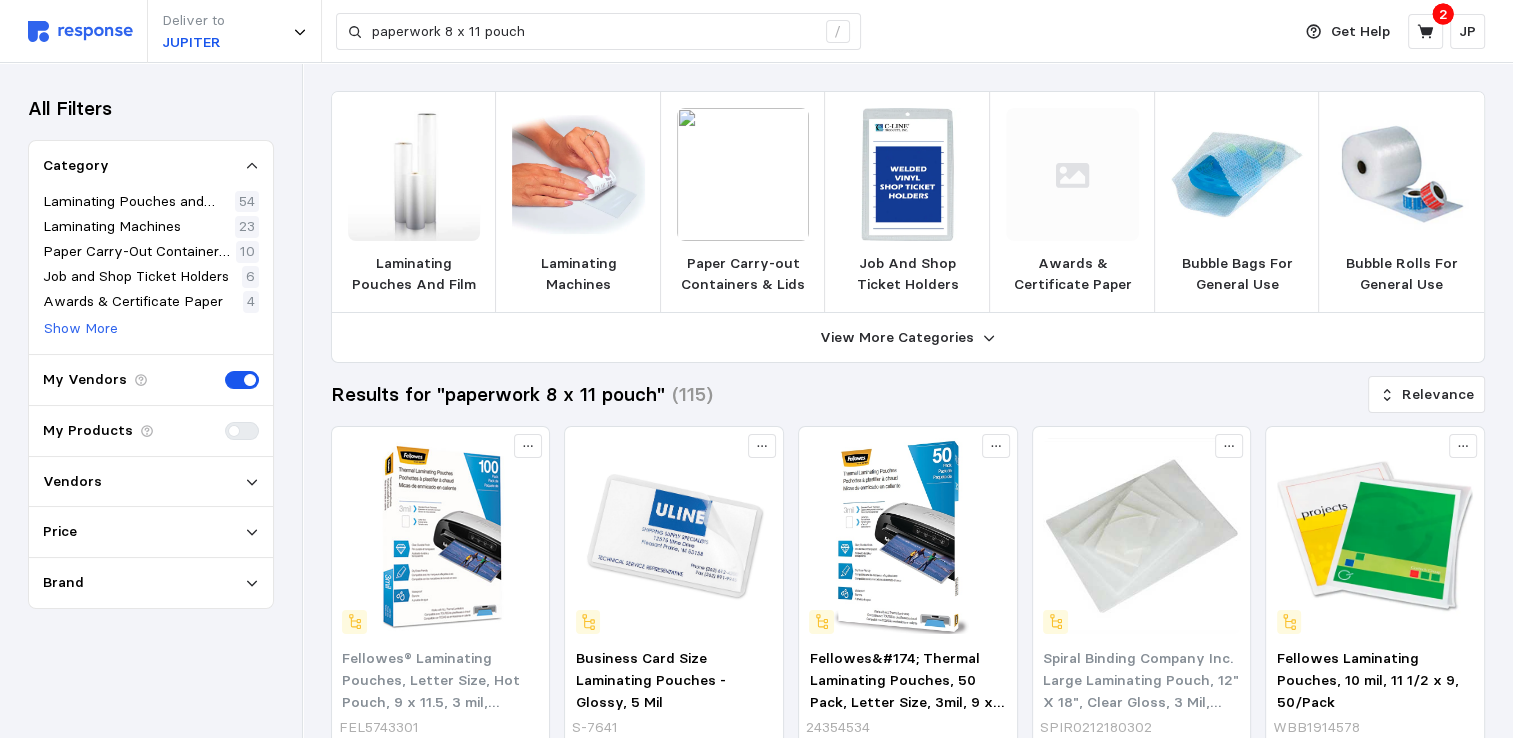 click at bounding box center (907, 174) 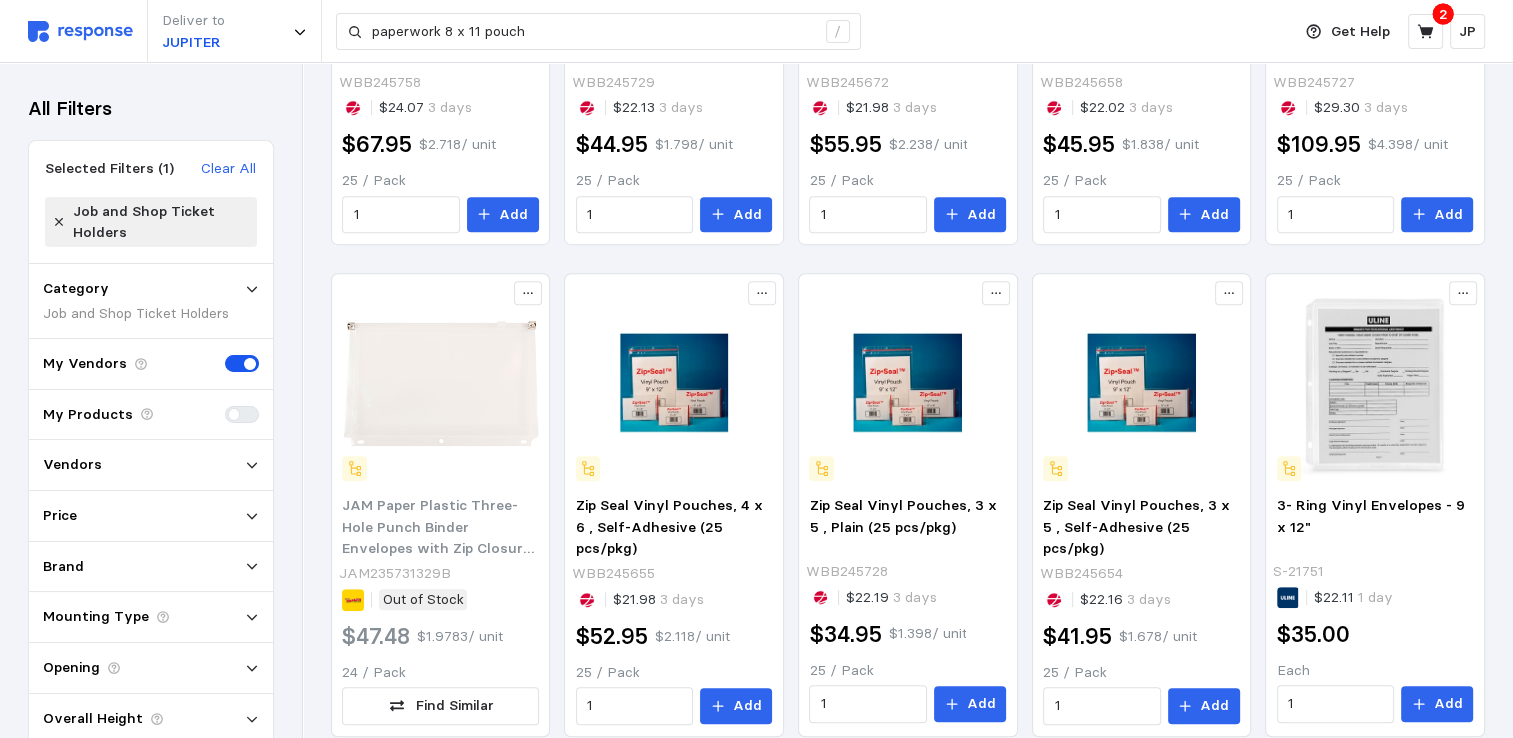 scroll, scrollTop: 923, scrollLeft: 0, axis: vertical 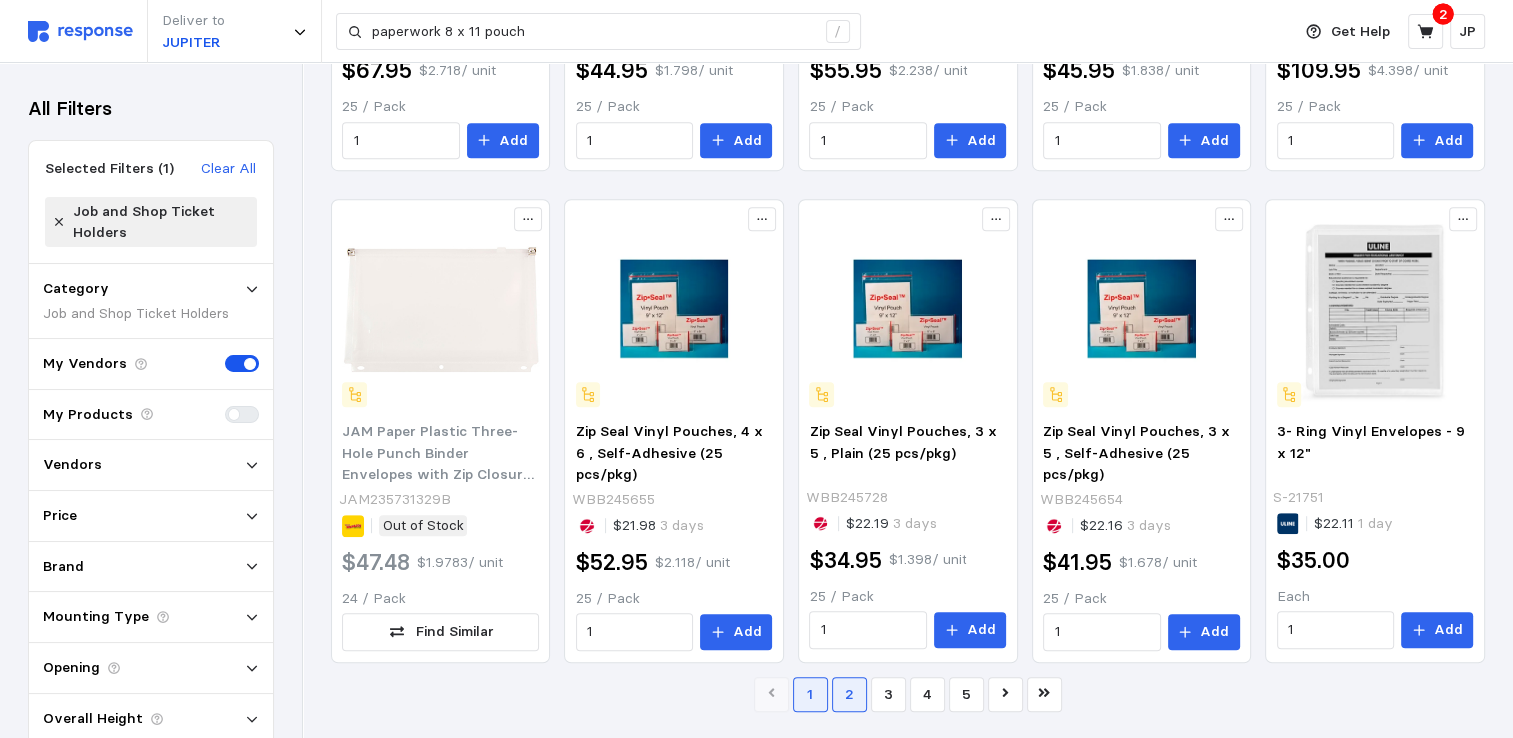click on "2" at bounding box center [849, 694] 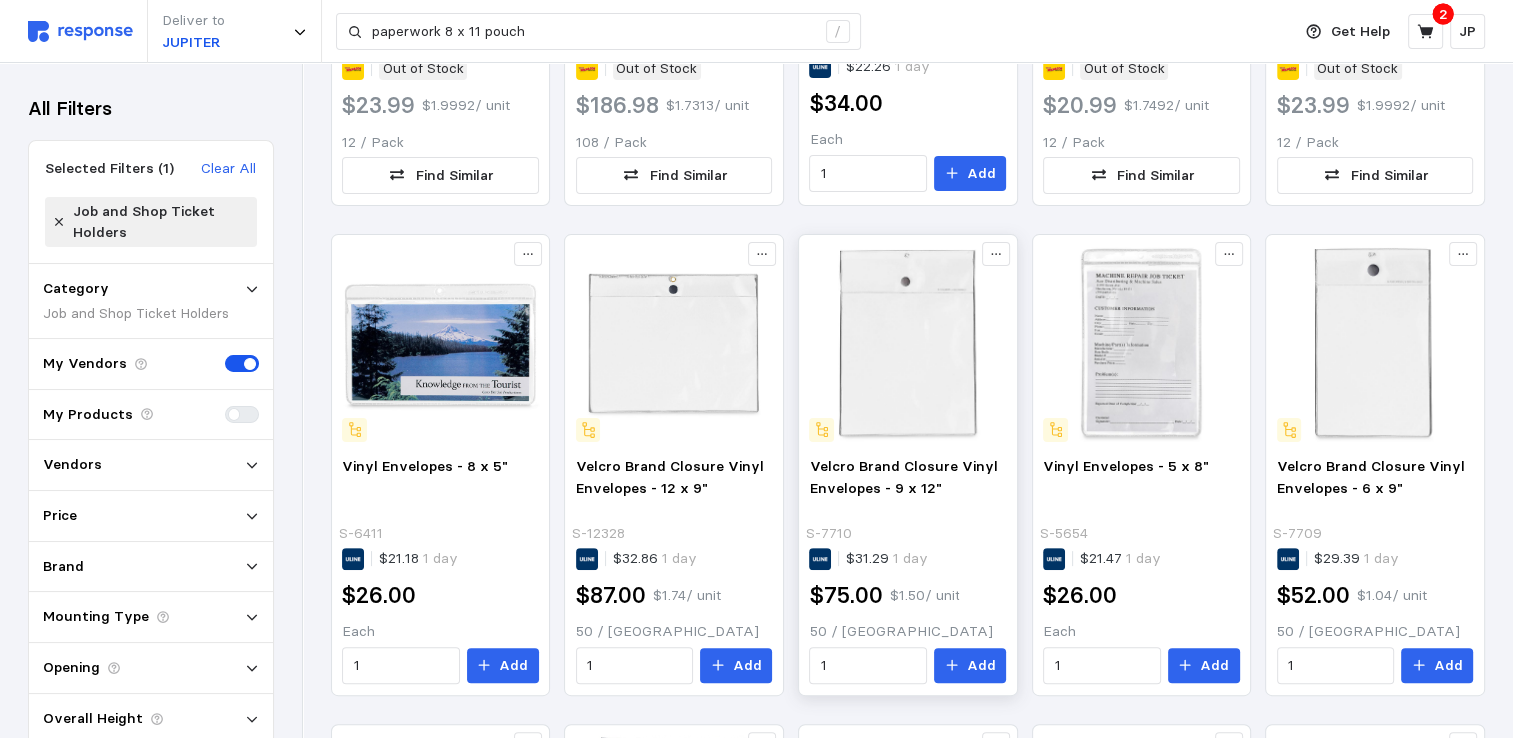 scroll, scrollTop: 400, scrollLeft: 0, axis: vertical 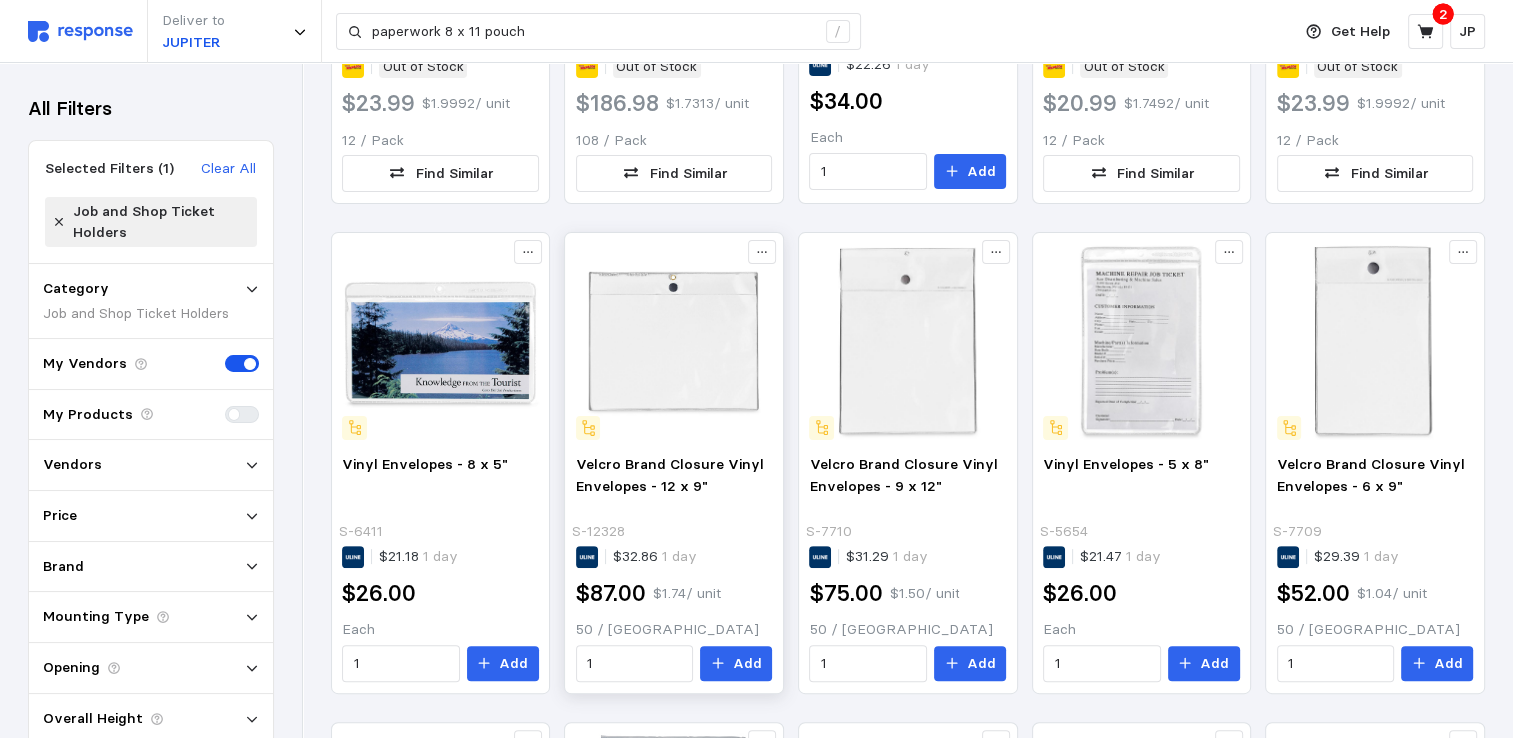 click at bounding box center (674, 341) 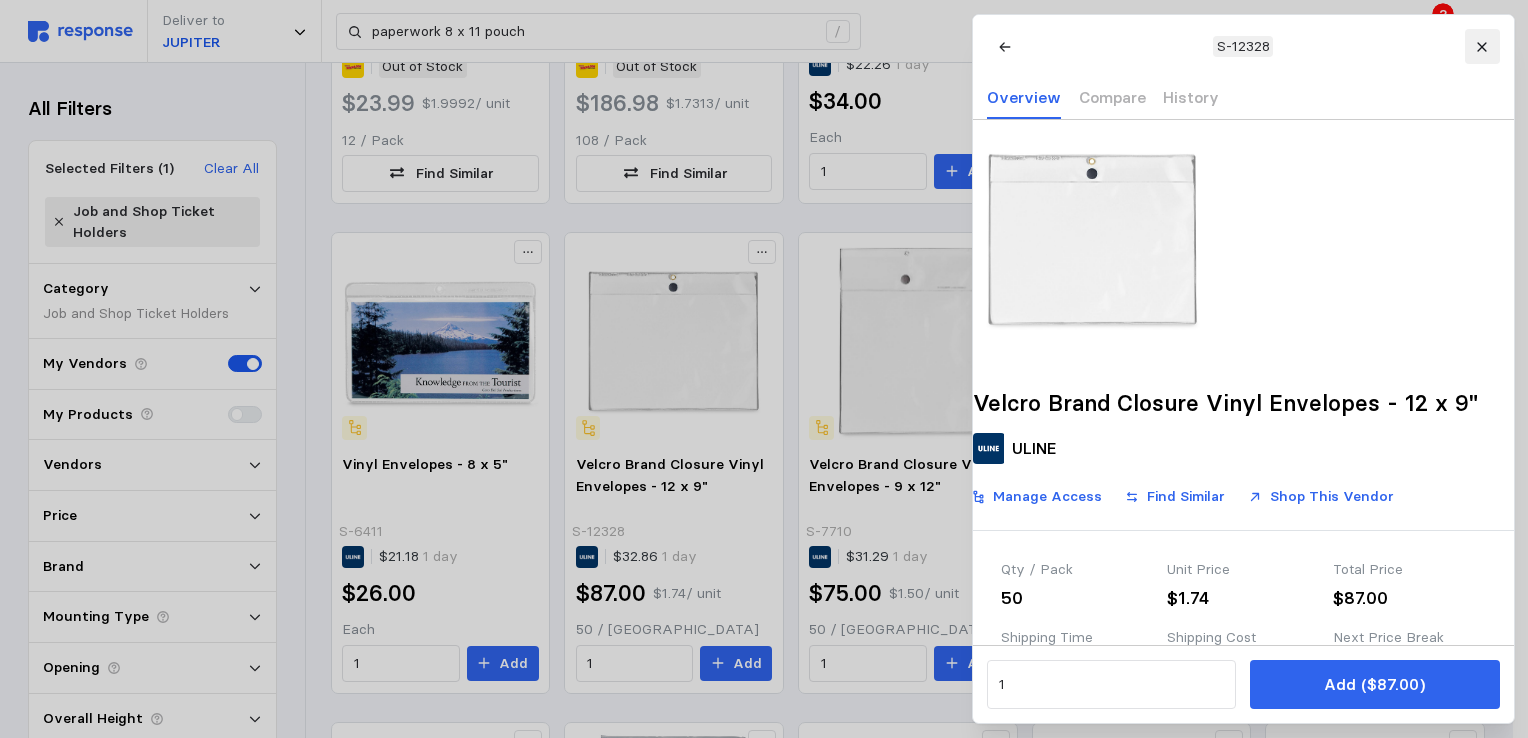 click 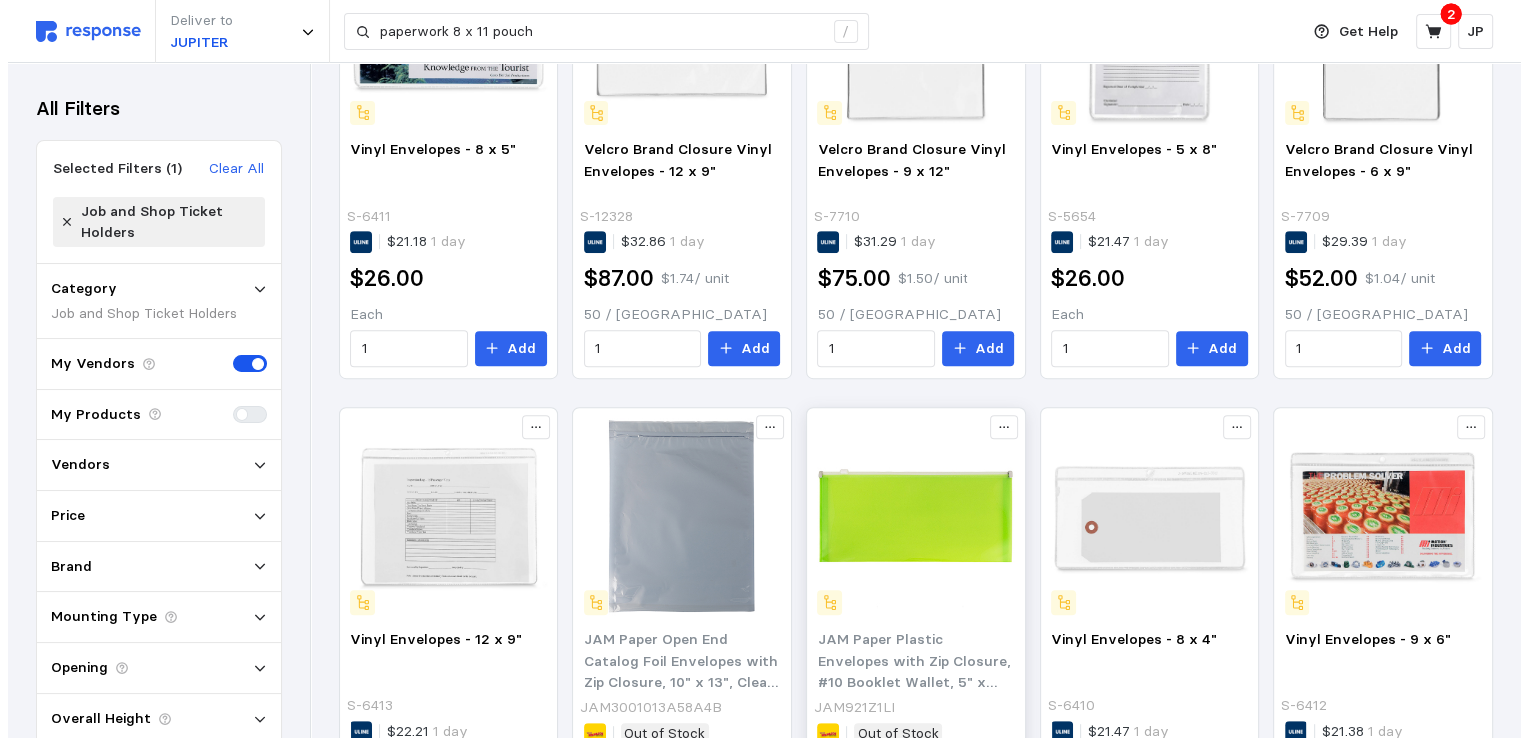 scroll, scrollTop: 800, scrollLeft: 0, axis: vertical 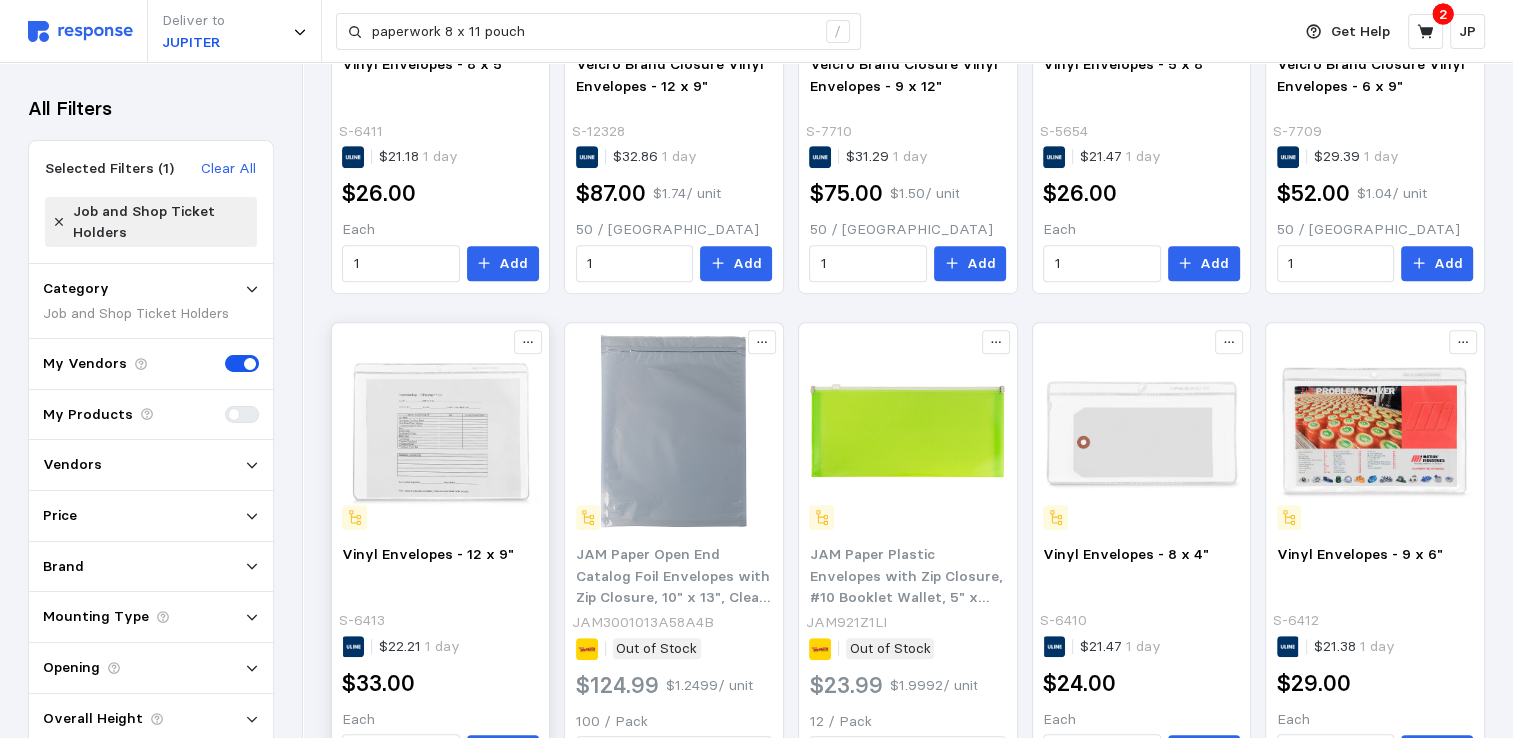 click at bounding box center (440, 431) 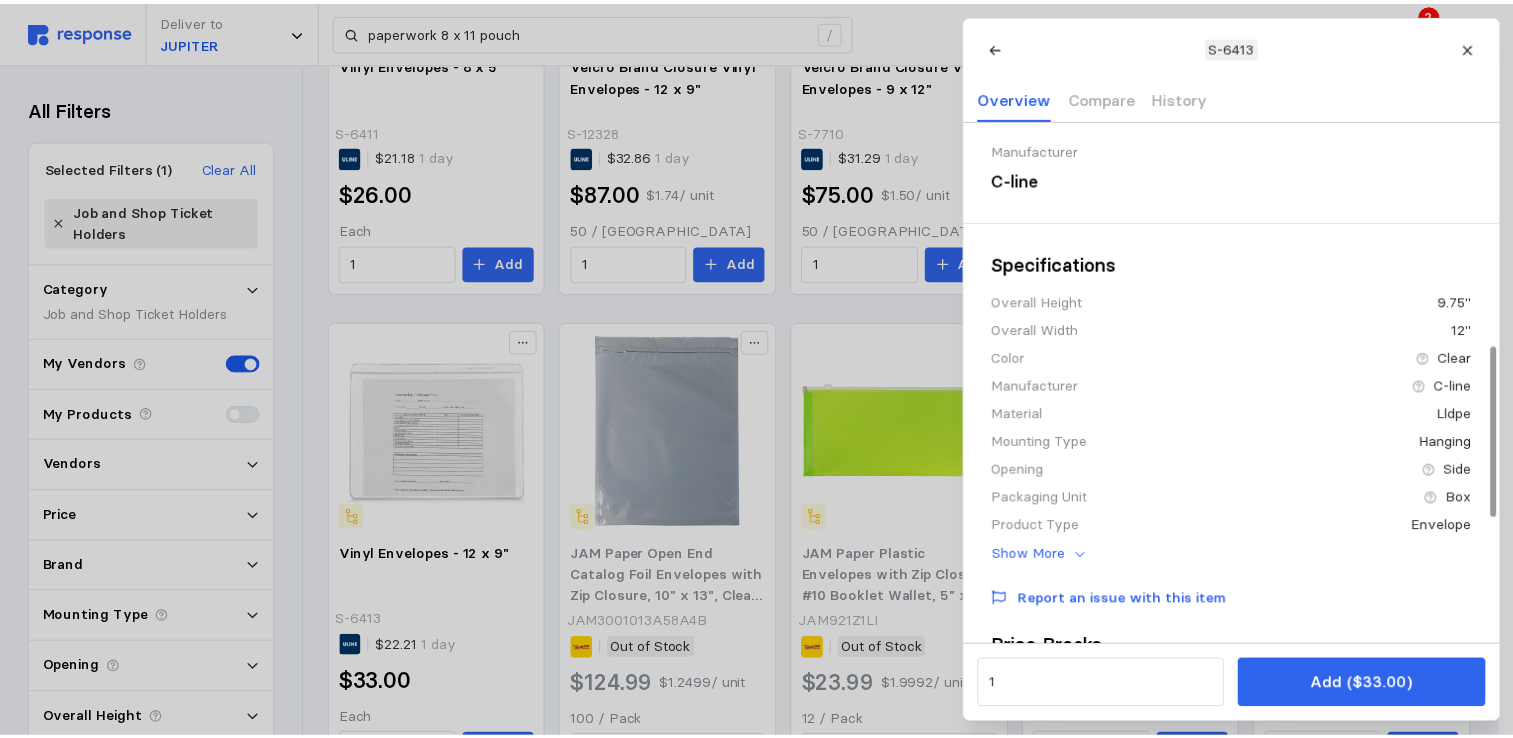 scroll, scrollTop: 800, scrollLeft: 0, axis: vertical 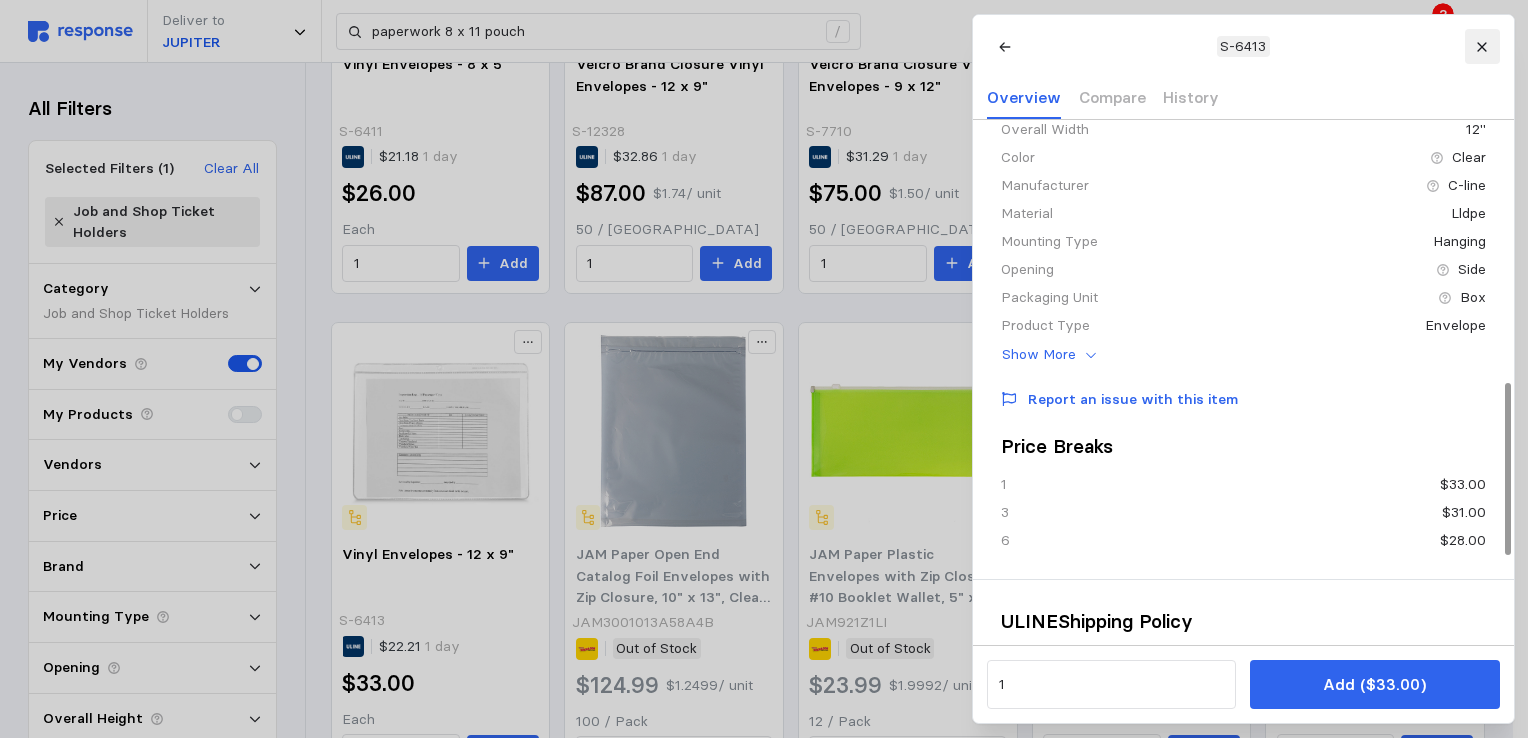 click 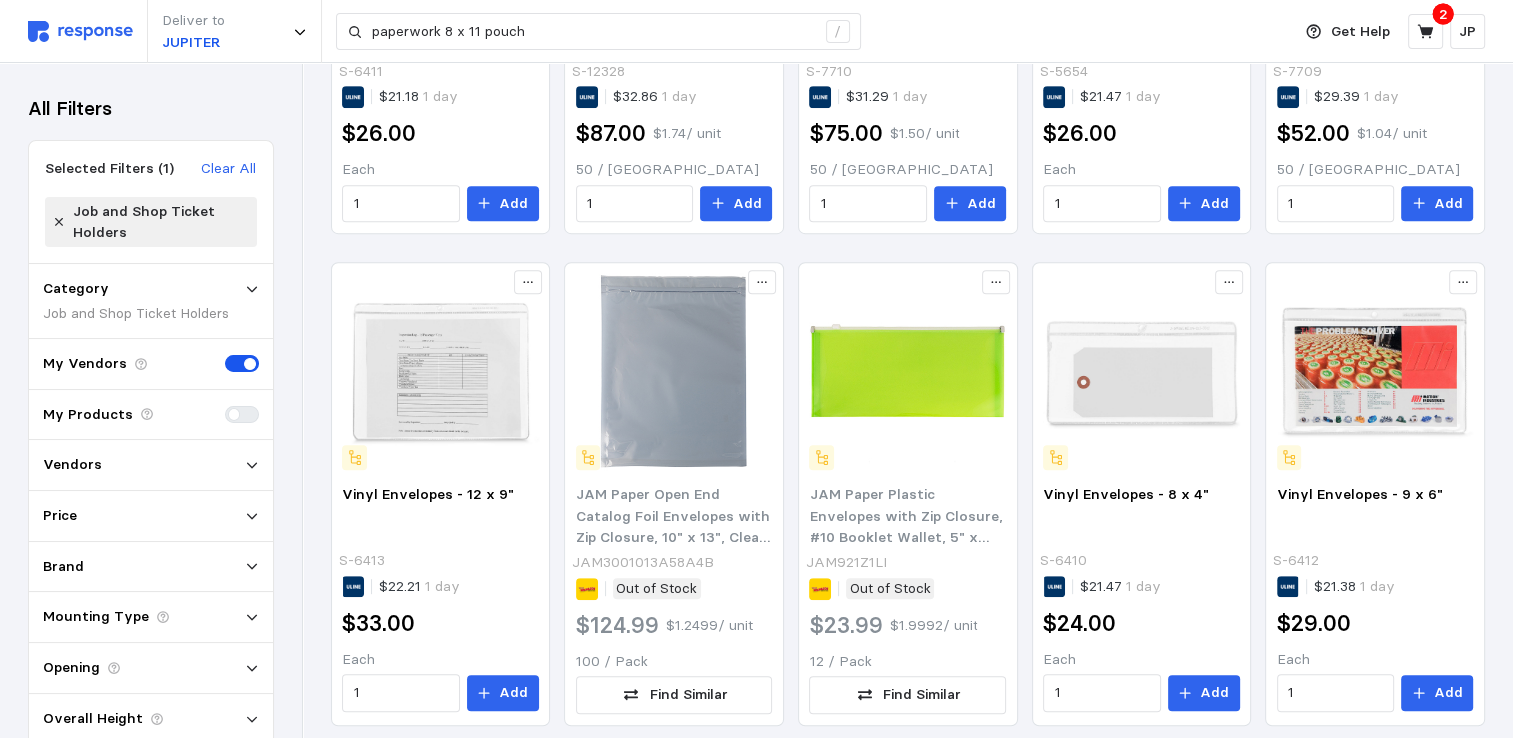 scroll, scrollTop: 923, scrollLeft: 0, axis: vertical 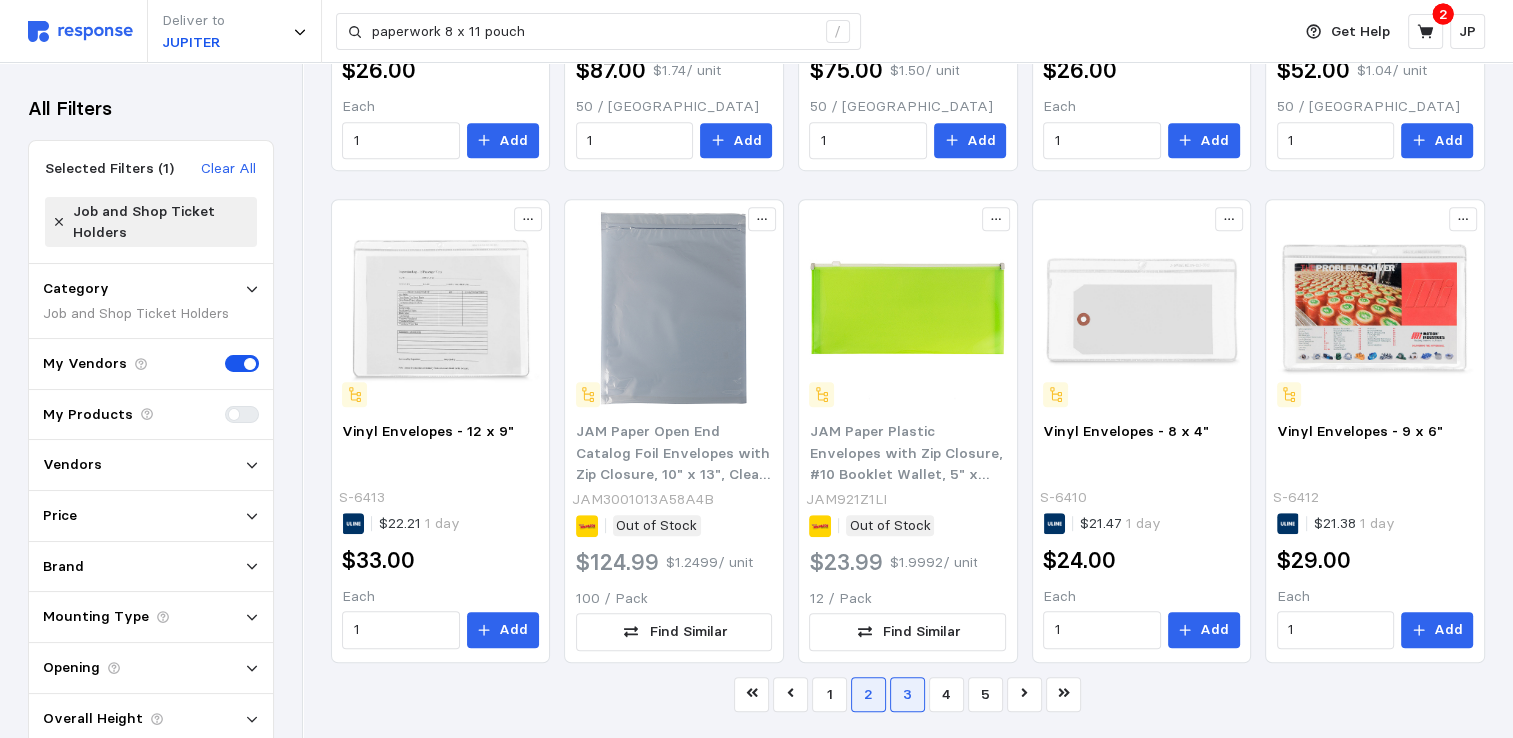 click on "3" at bounding box center (907, 694) 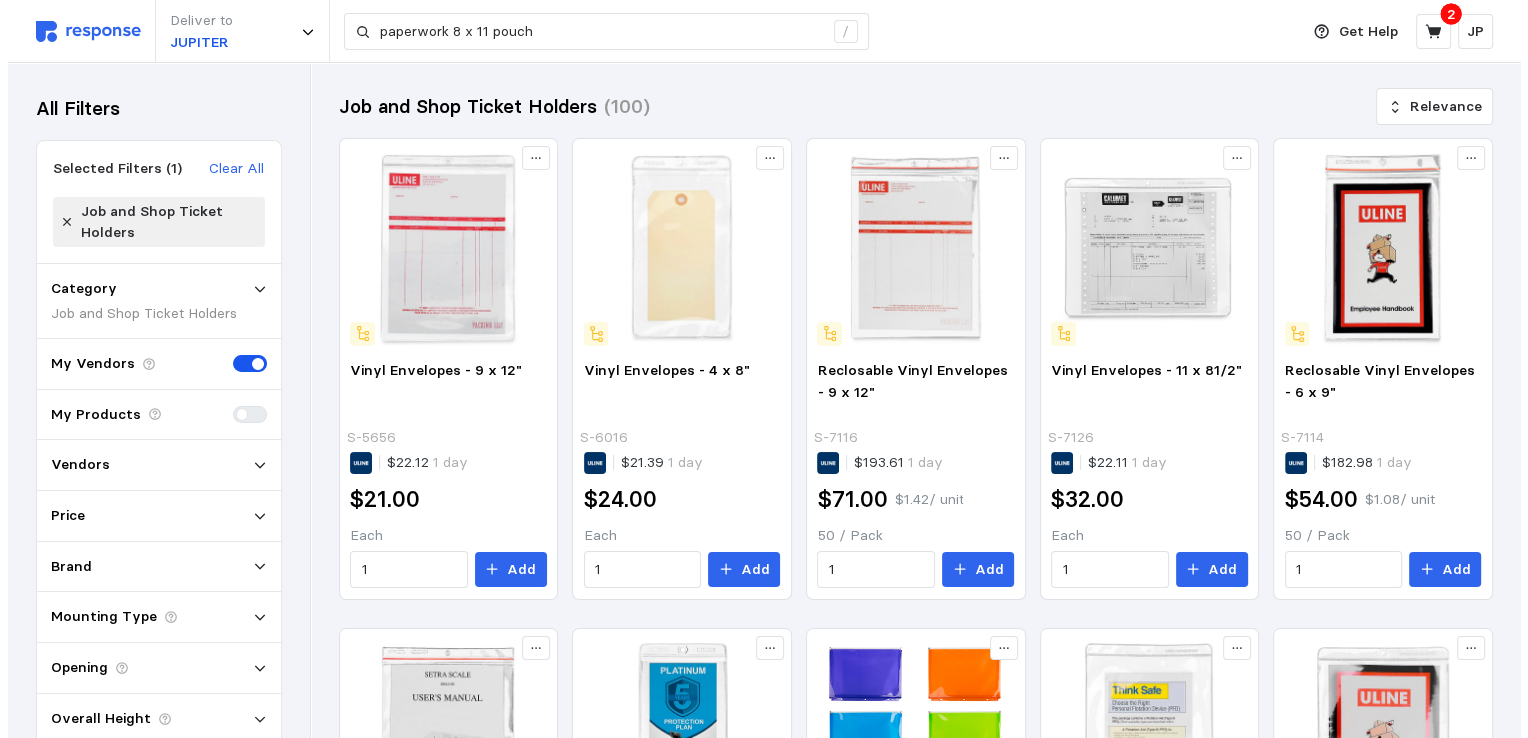 scroll, scrollTop: 0, scrollLeft: 0, axis: both 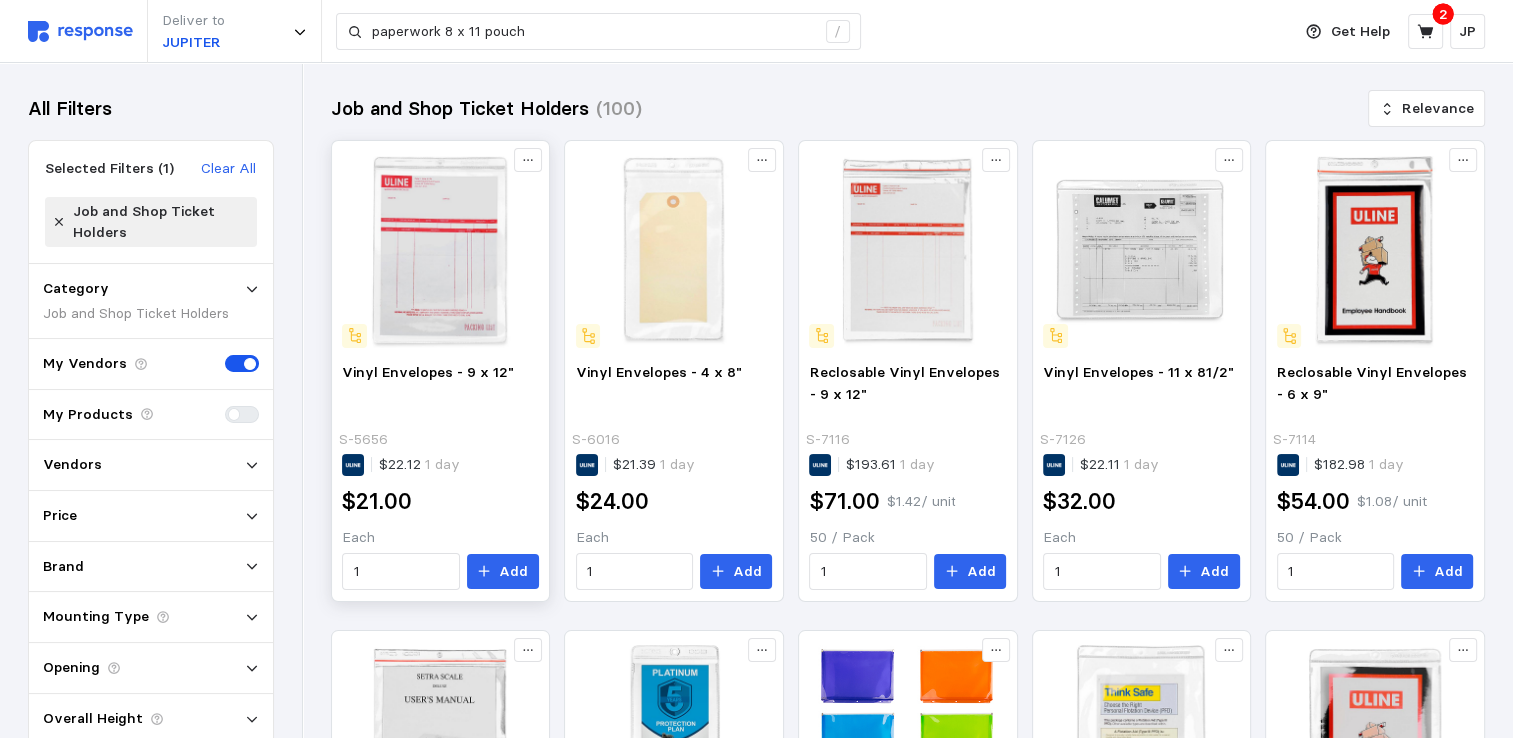 click at bounding box center [440, 250] 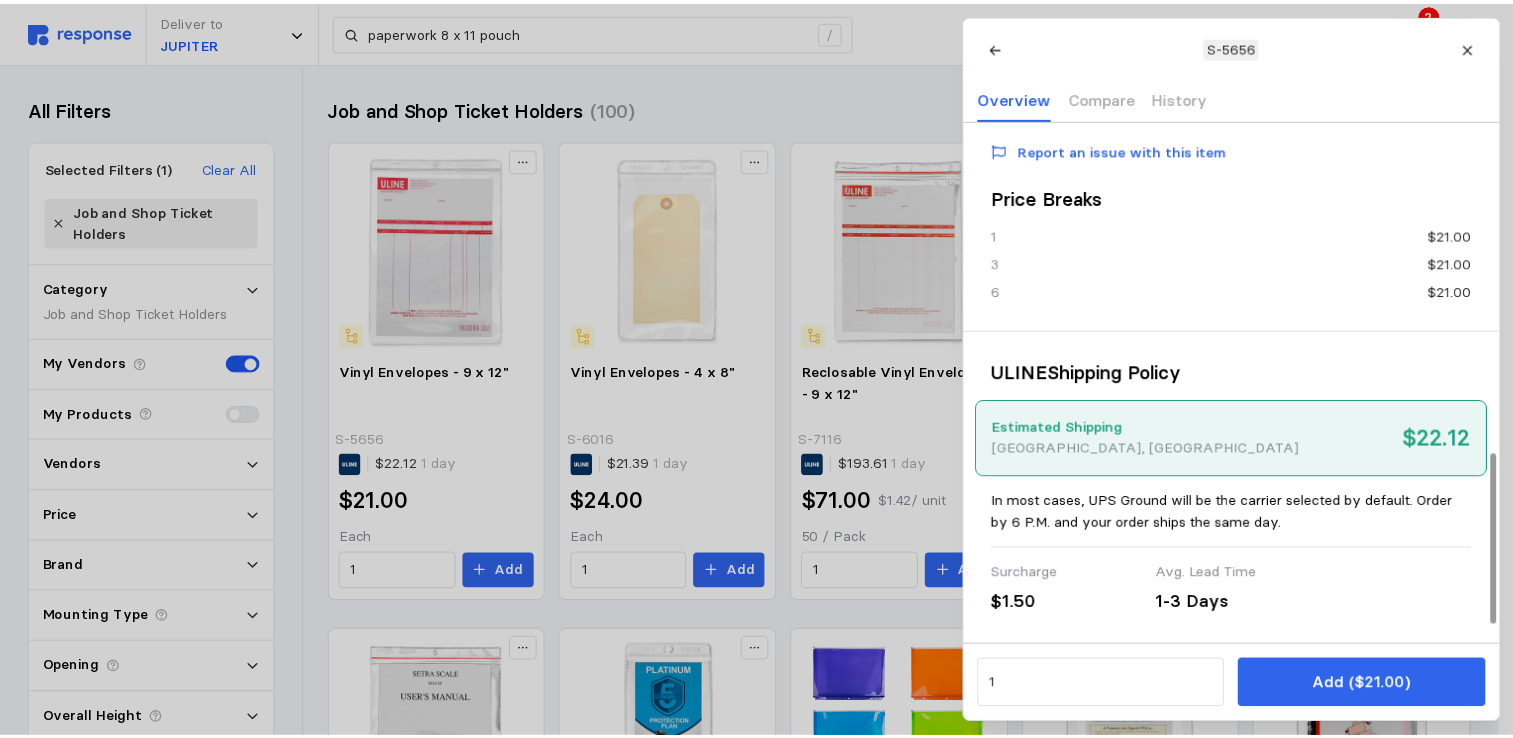 scroll, scrollTop: 0, scrollLeft: 0, axis: both 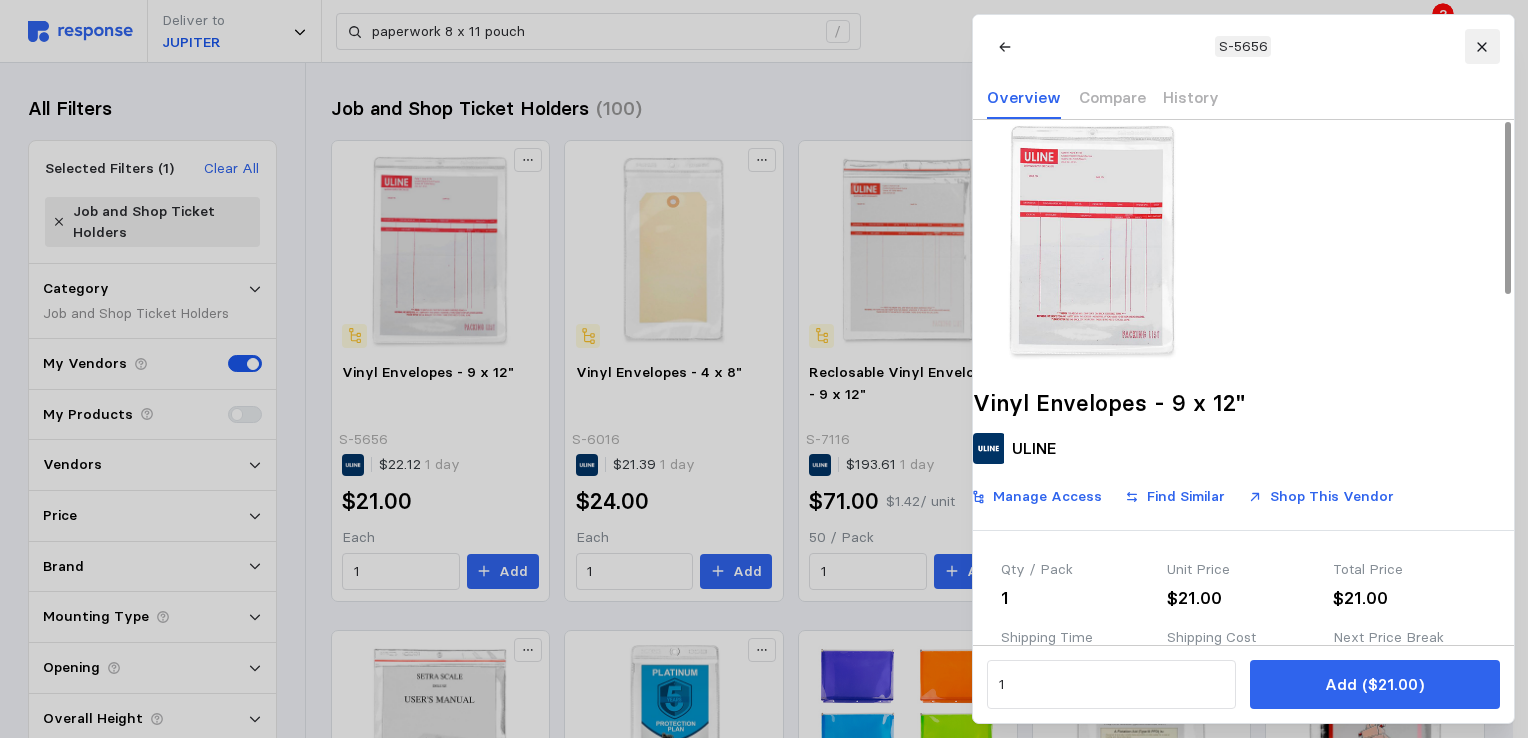 click at bounding box center [1481, 46] 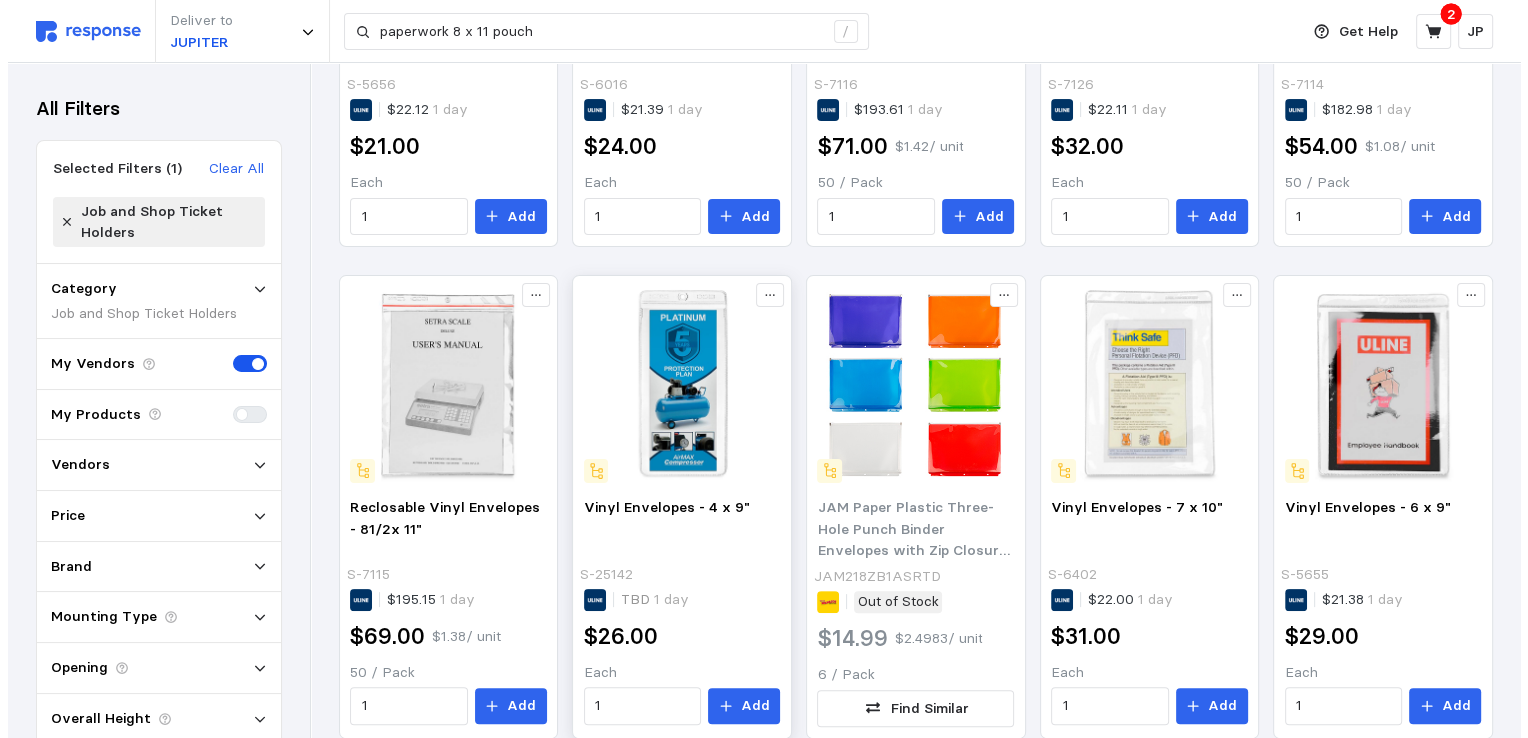 scroll, scrollTop: 400, scrollLeft: 0, axis: vertical 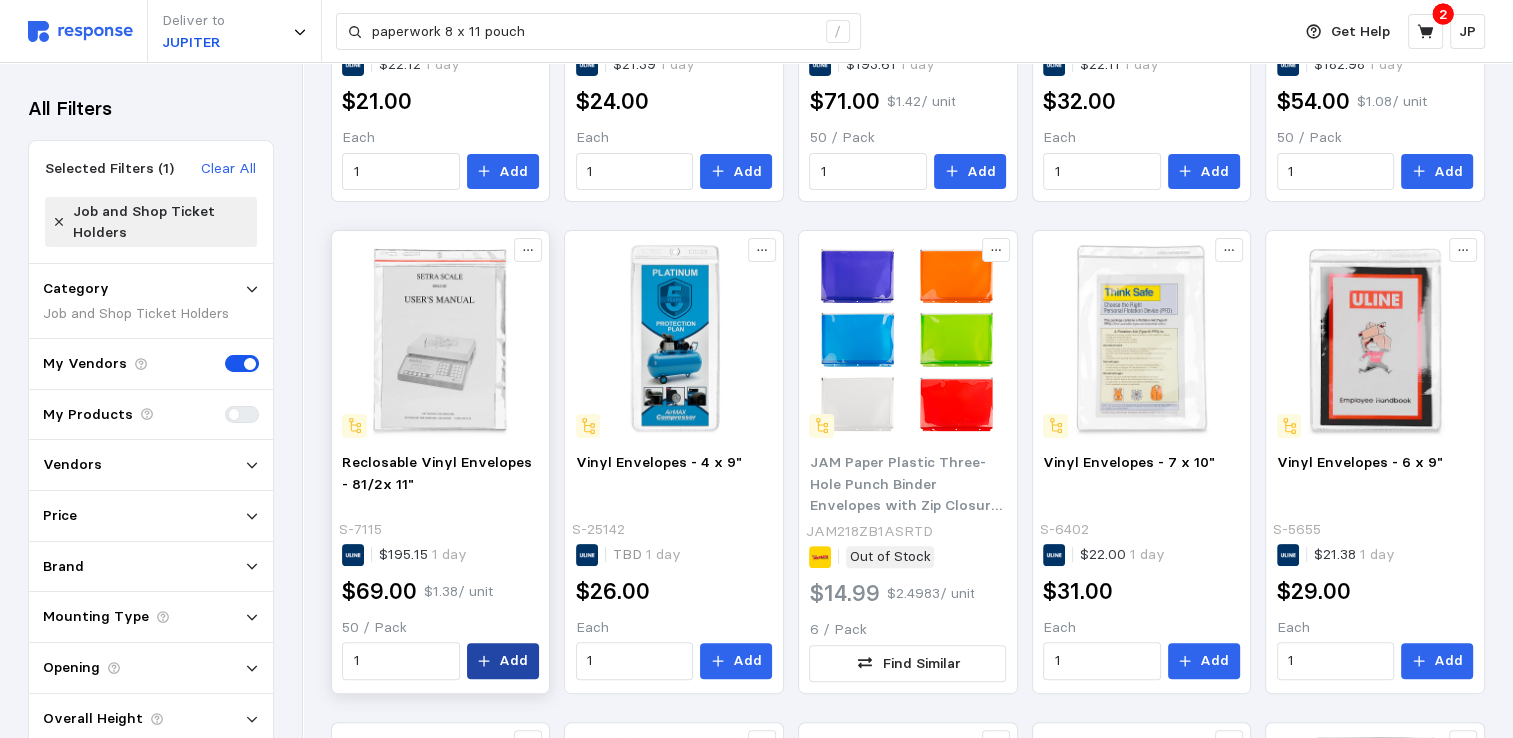 click on "Add" at bounding box center [503, 661] 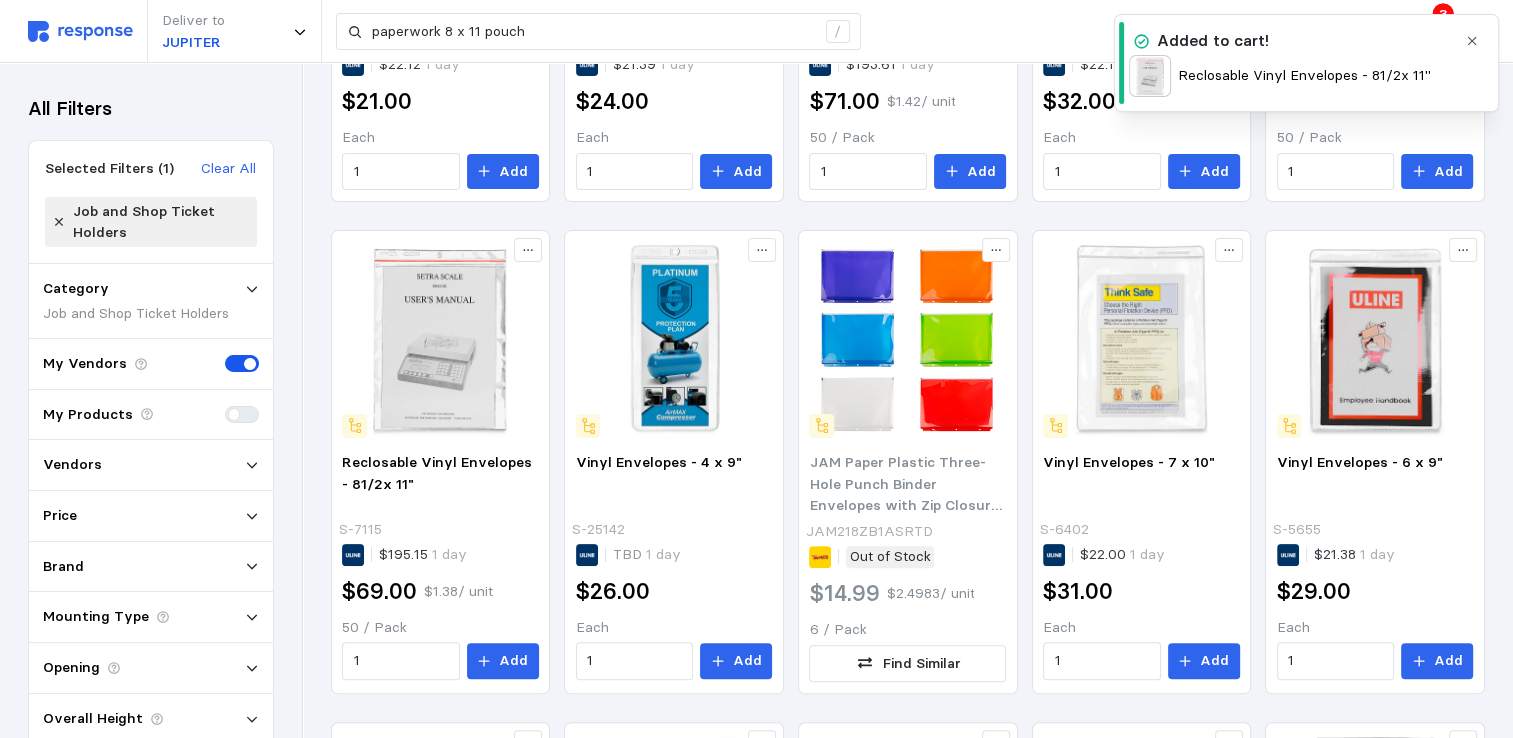 click 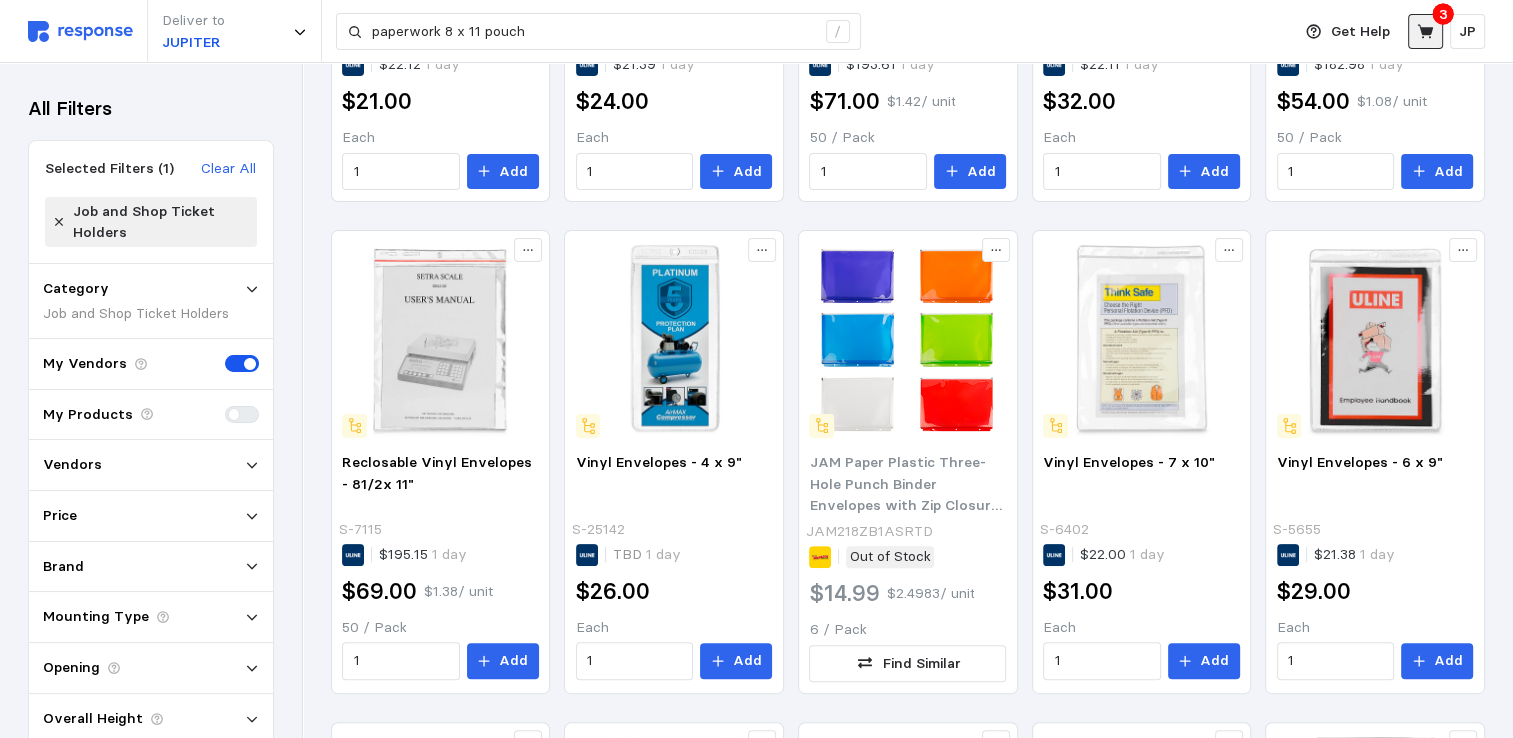 click 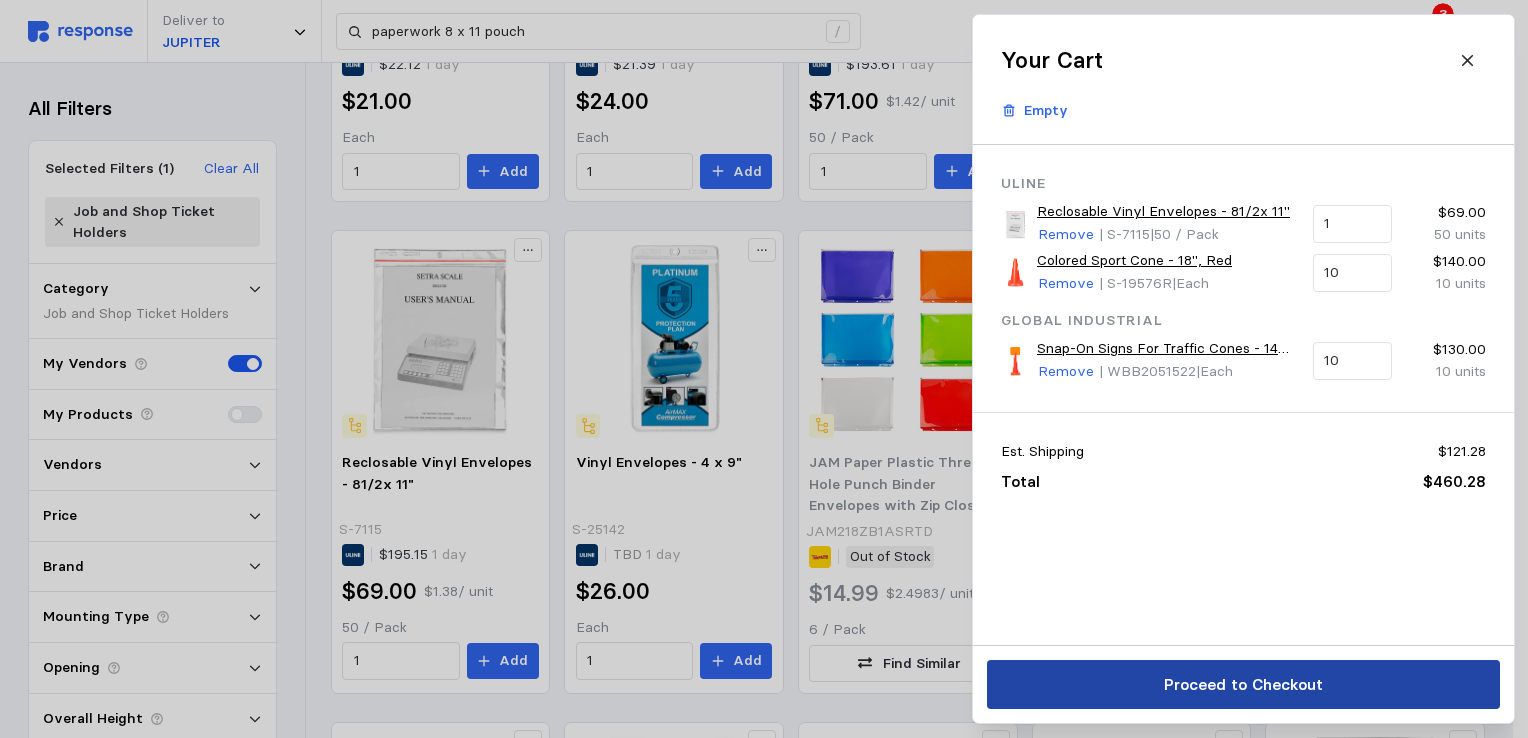 click on "Proceed to Checkout" at bounding box center (1242, 684) 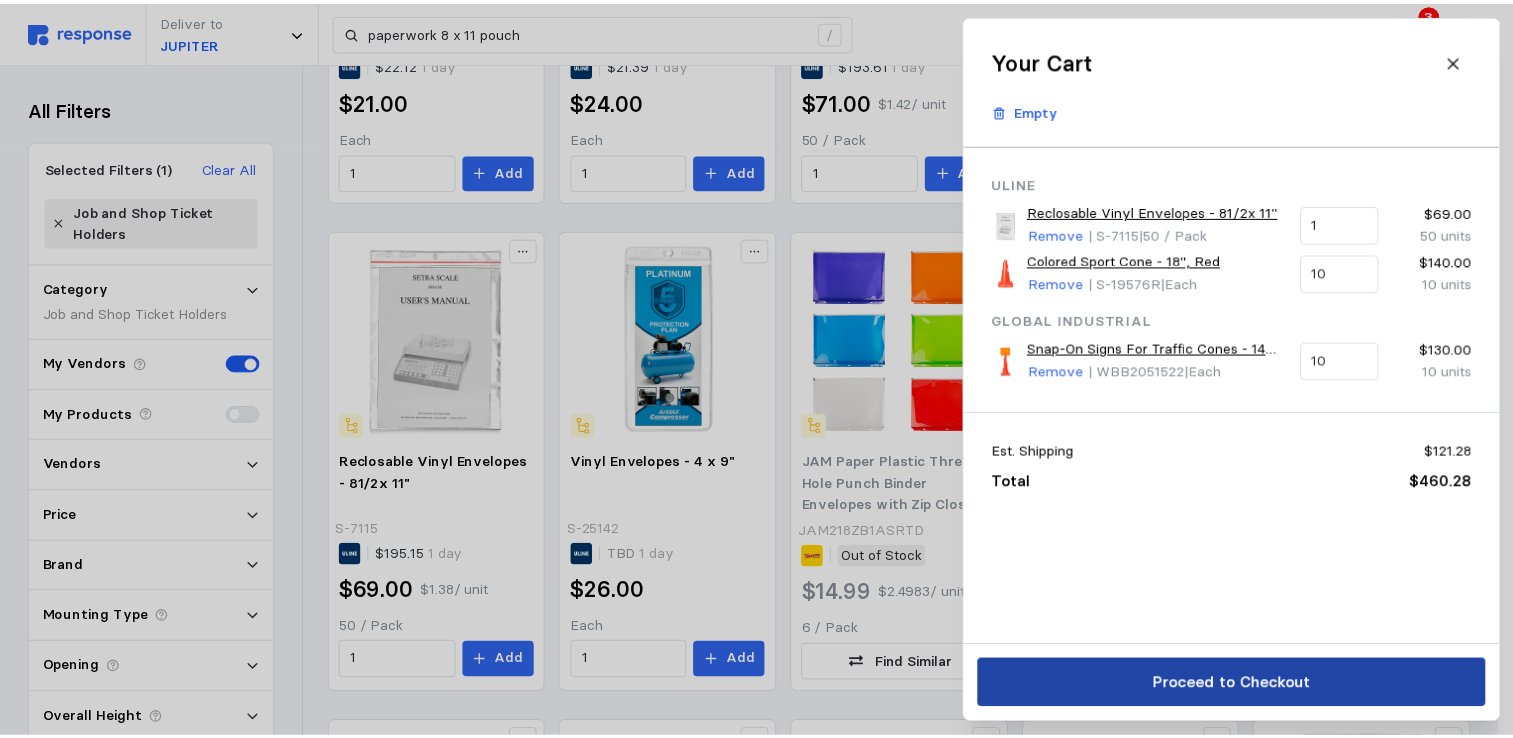 scroll, scrollTop: 0, scrollLeft: 0, axis: both 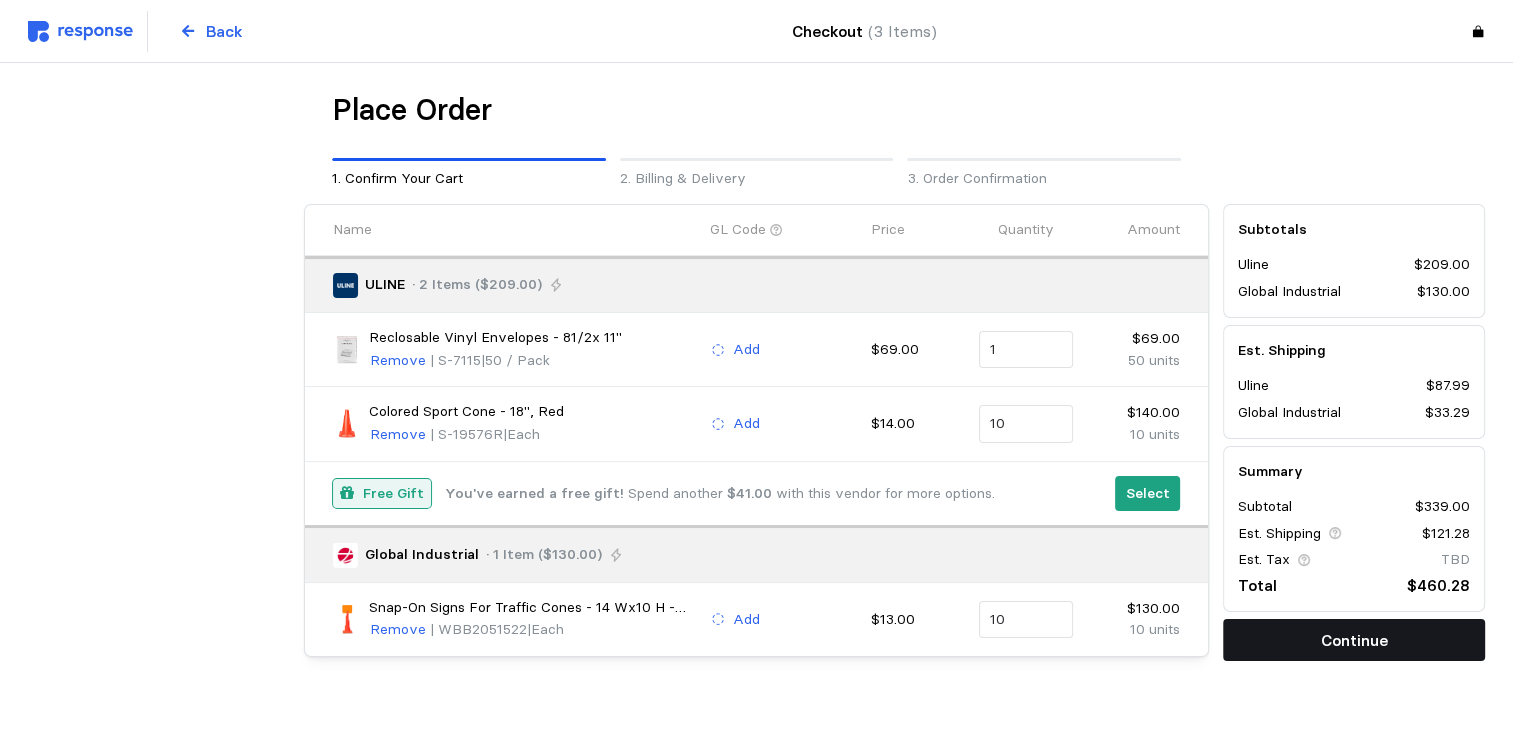 click on "Continue" at bounding box center (1354, 640) 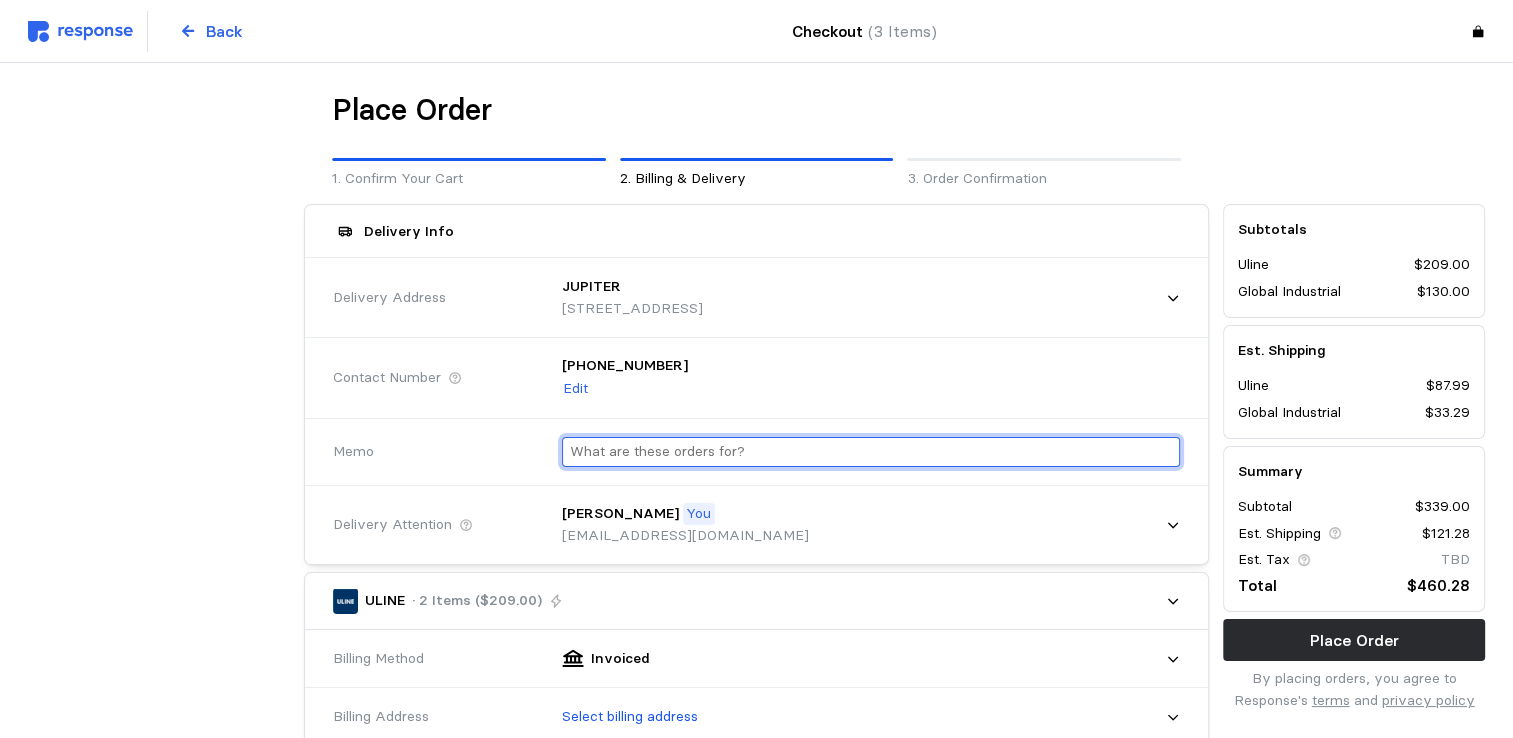 click at bounding box center (871, 452) 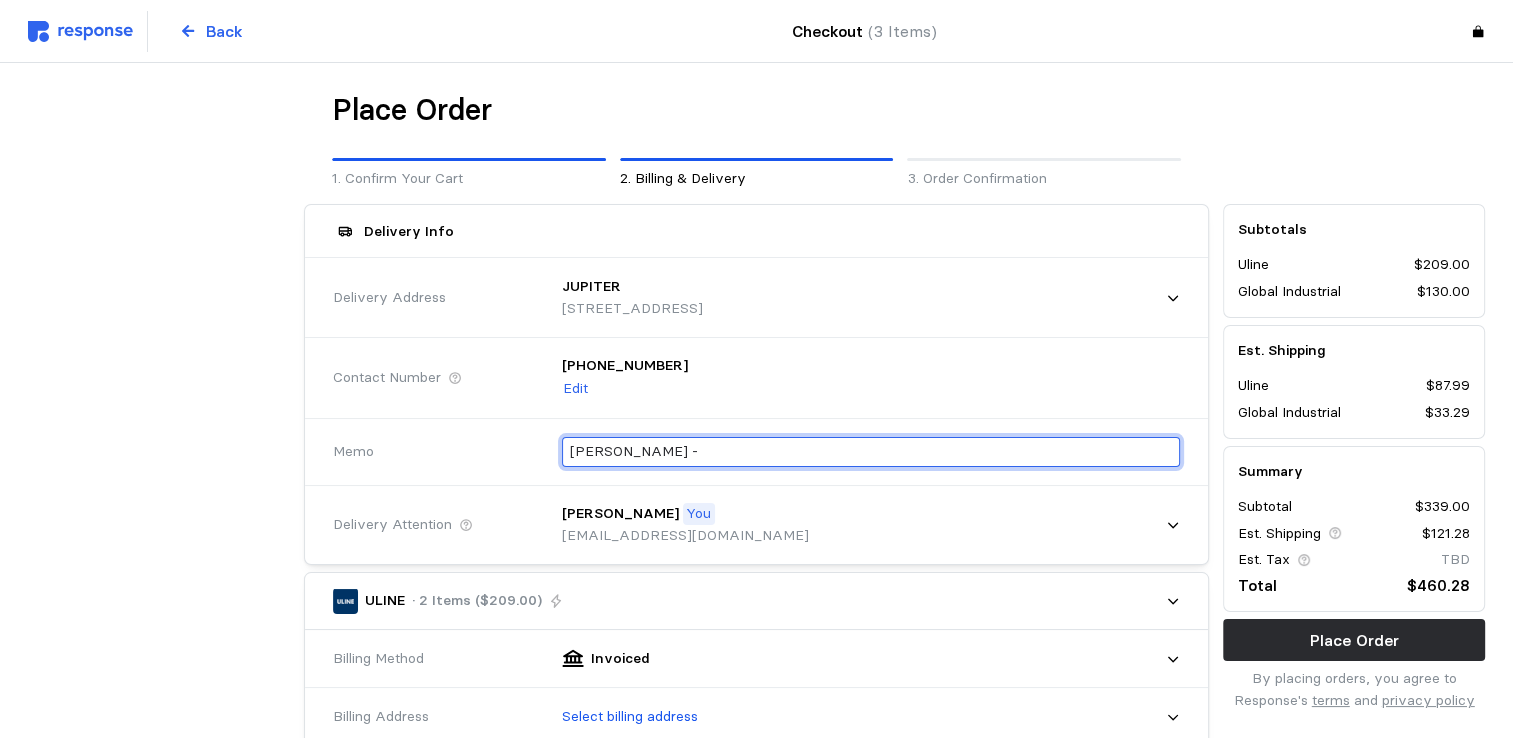 type on "r" 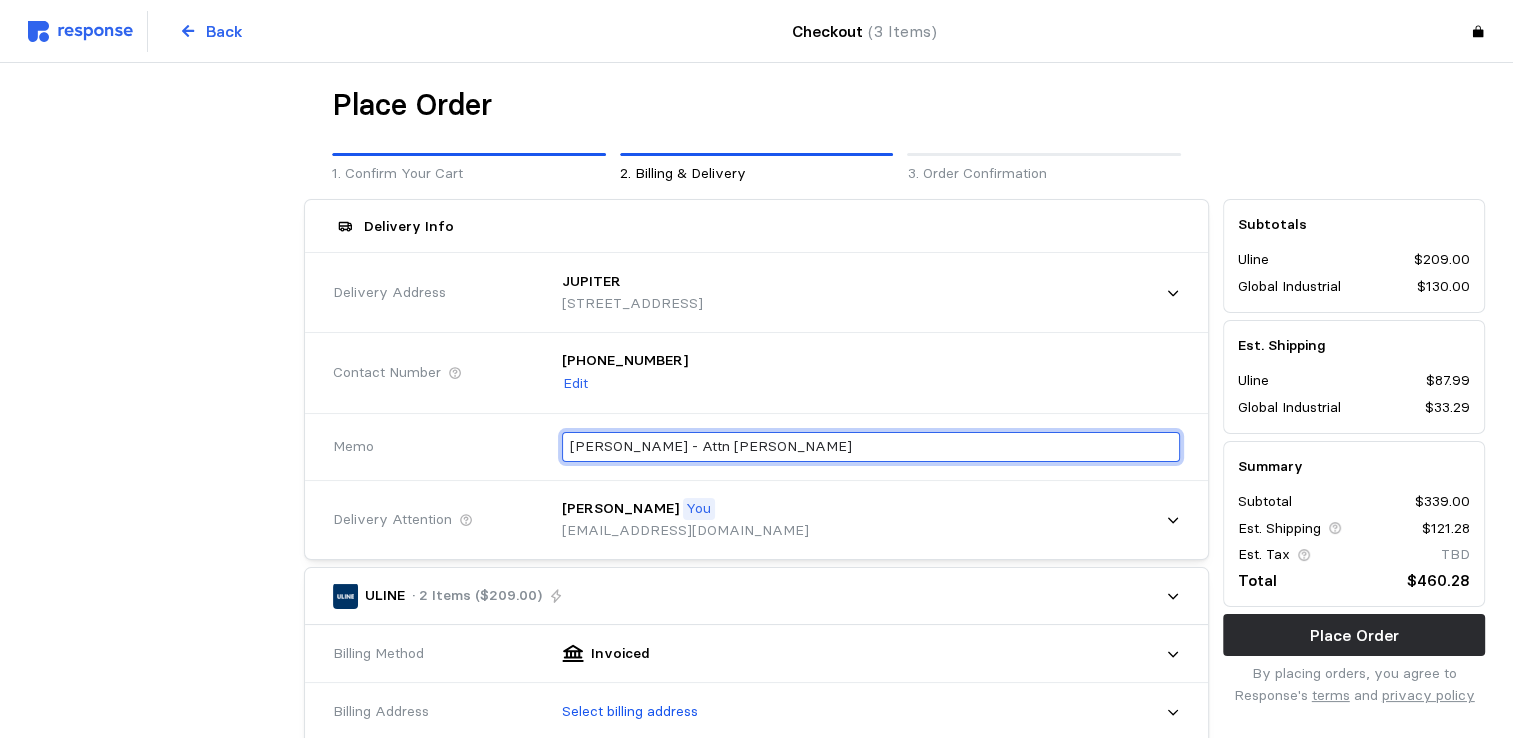 scroll, scrollTop: 100, scrollLeft: 0, axis: vertical 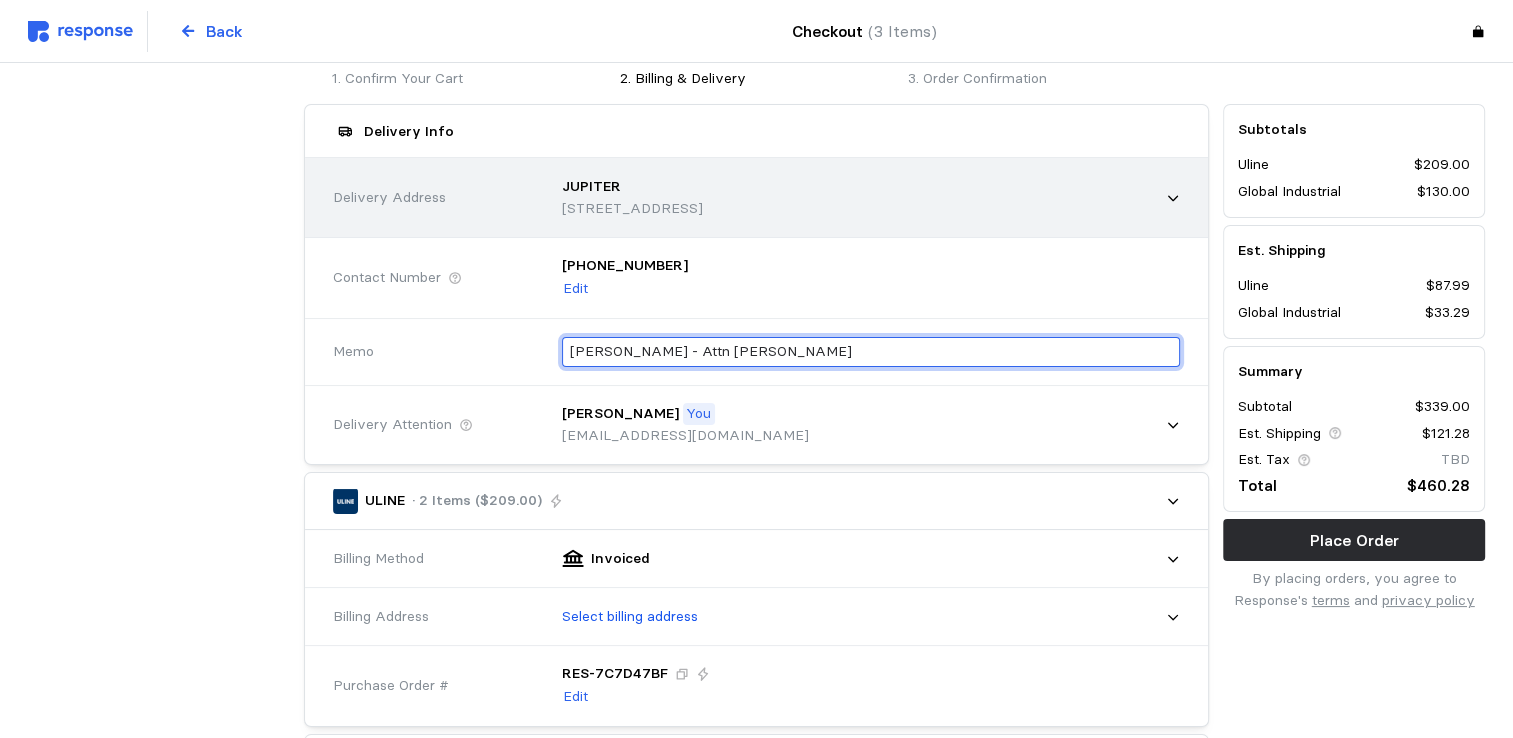 type on "[PERSON_NAME] - Attn [PERSON_NAME]" 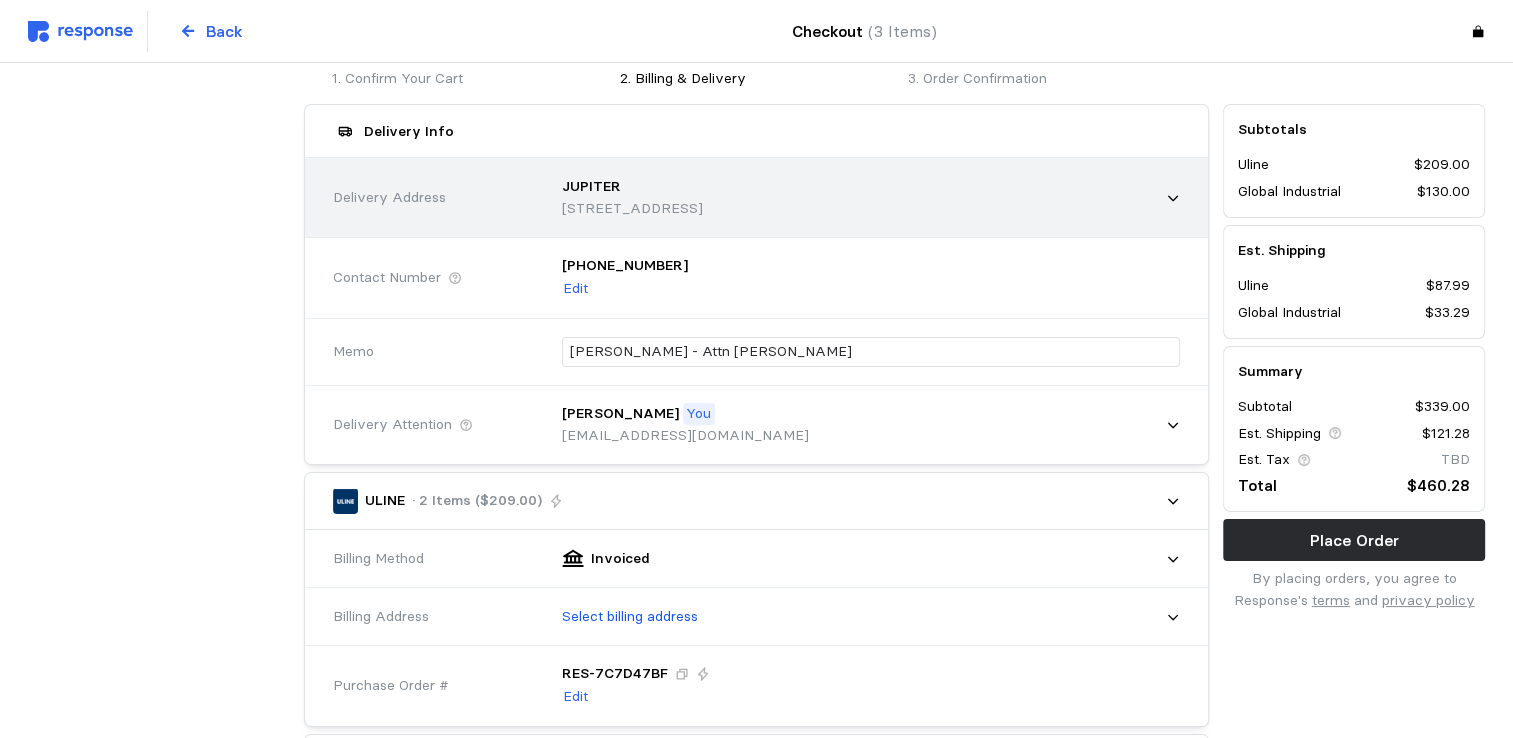 click 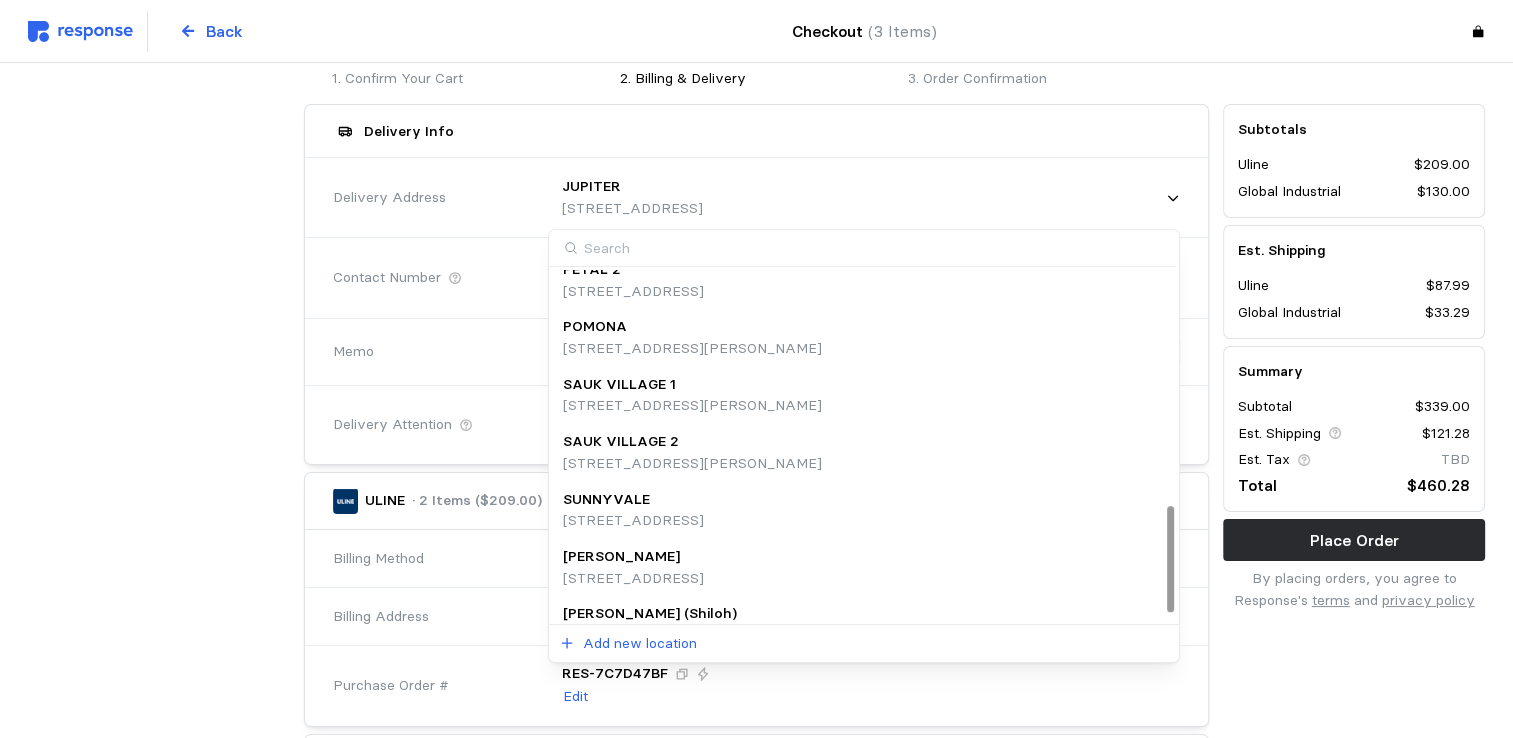 scroll, scrollTop: 797, scrollLeft: 0, axis: vertical 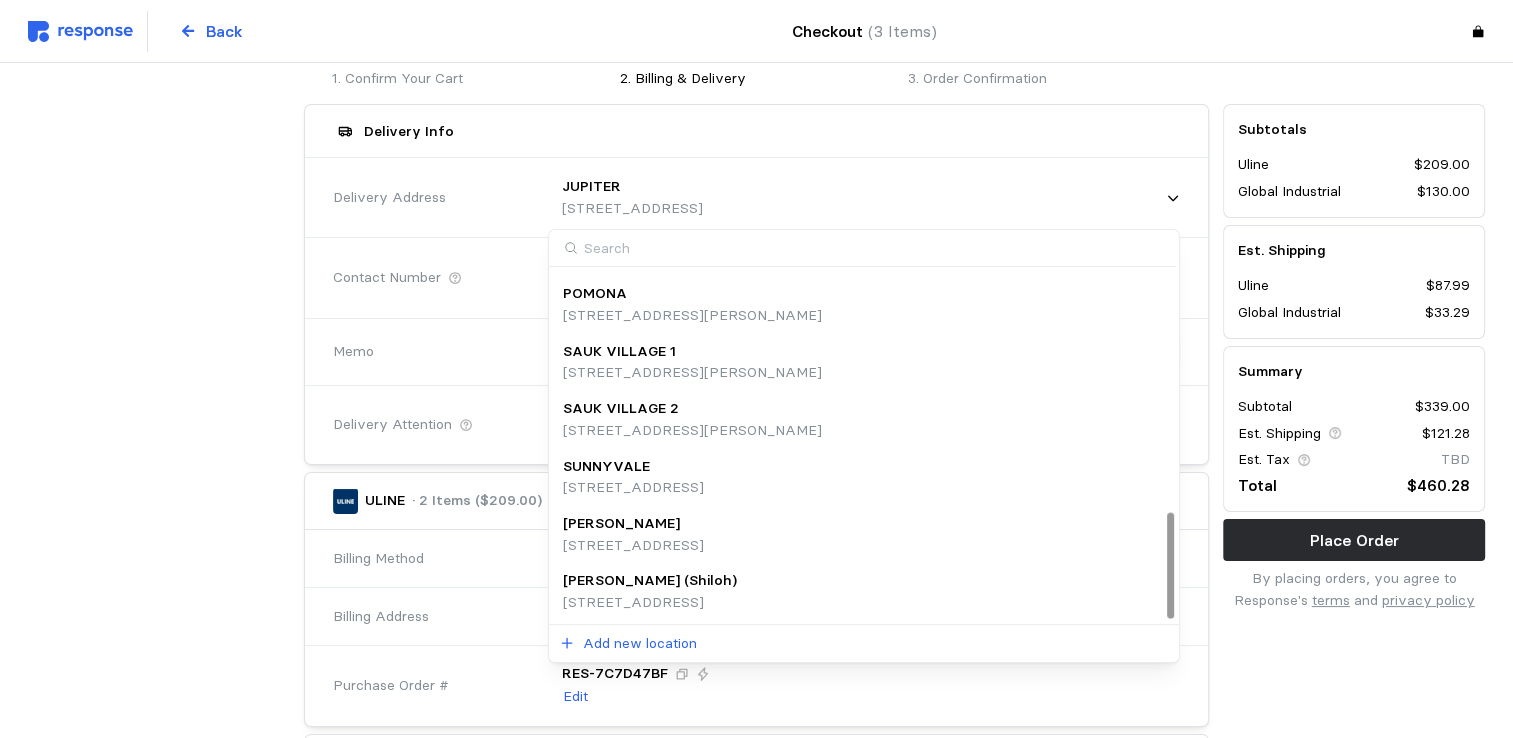click on "[PERSON_NAME]" at bounding box center (633, 524) 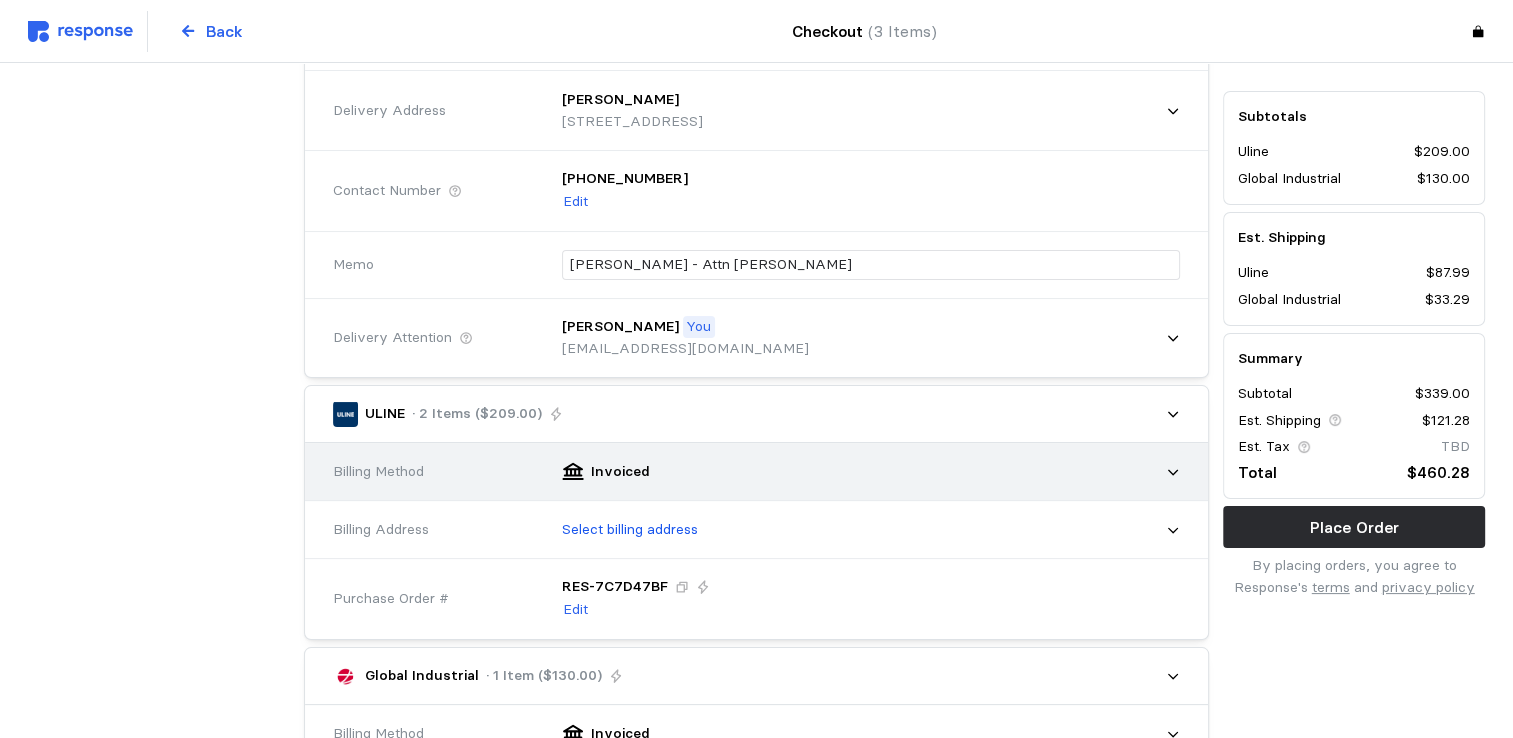 scroll, scrollTop: 300, scrollLeft: 0, axis: vertical 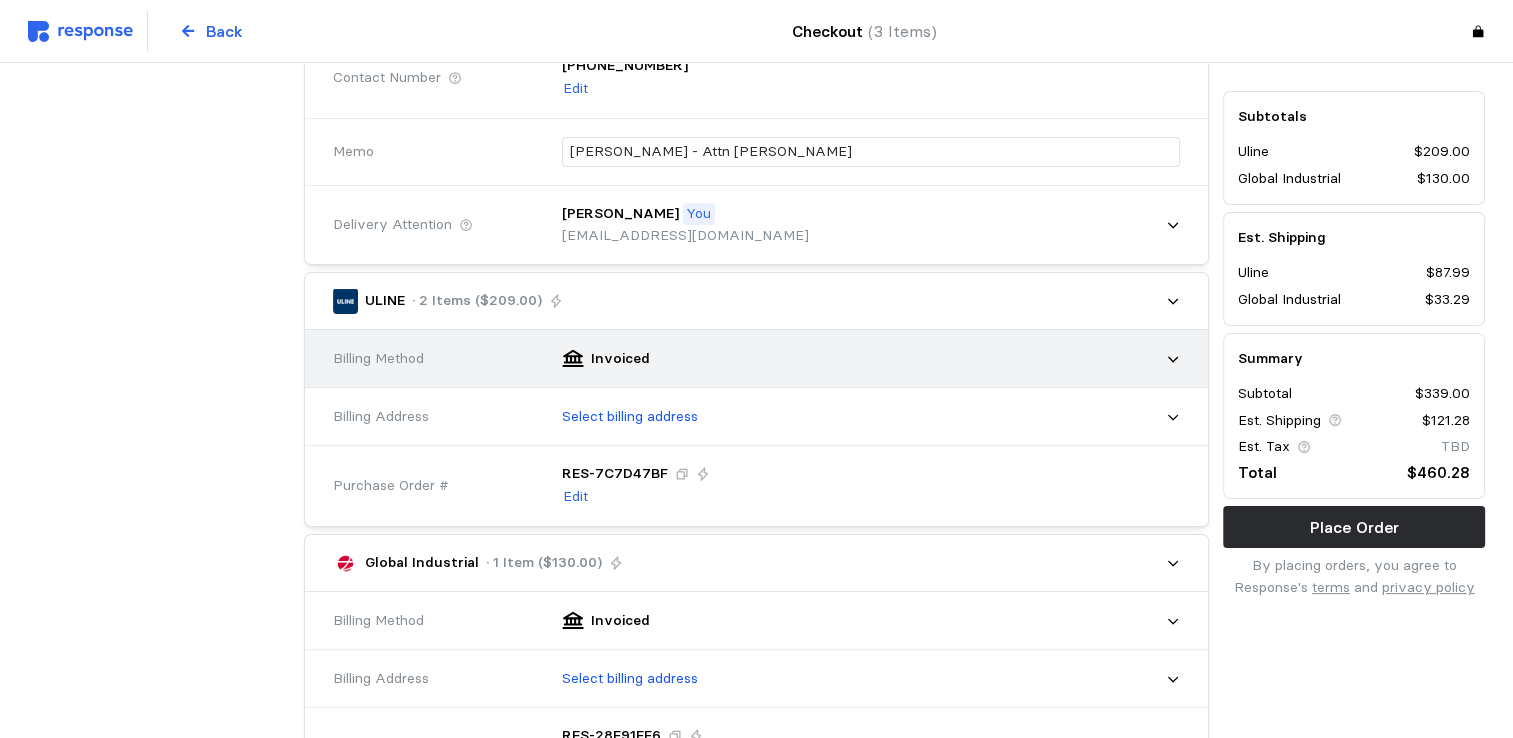 click 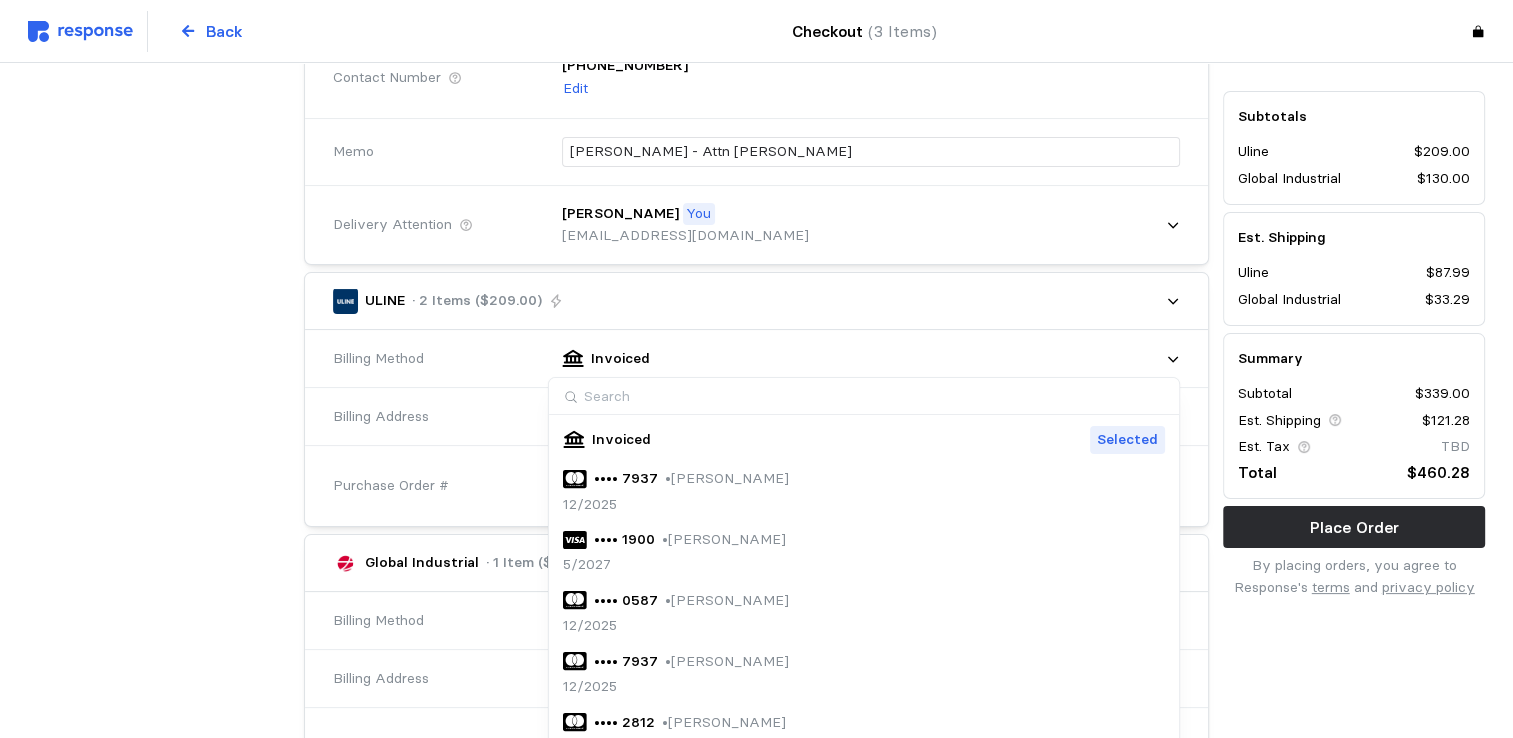 click at bounding box center [864, 396] 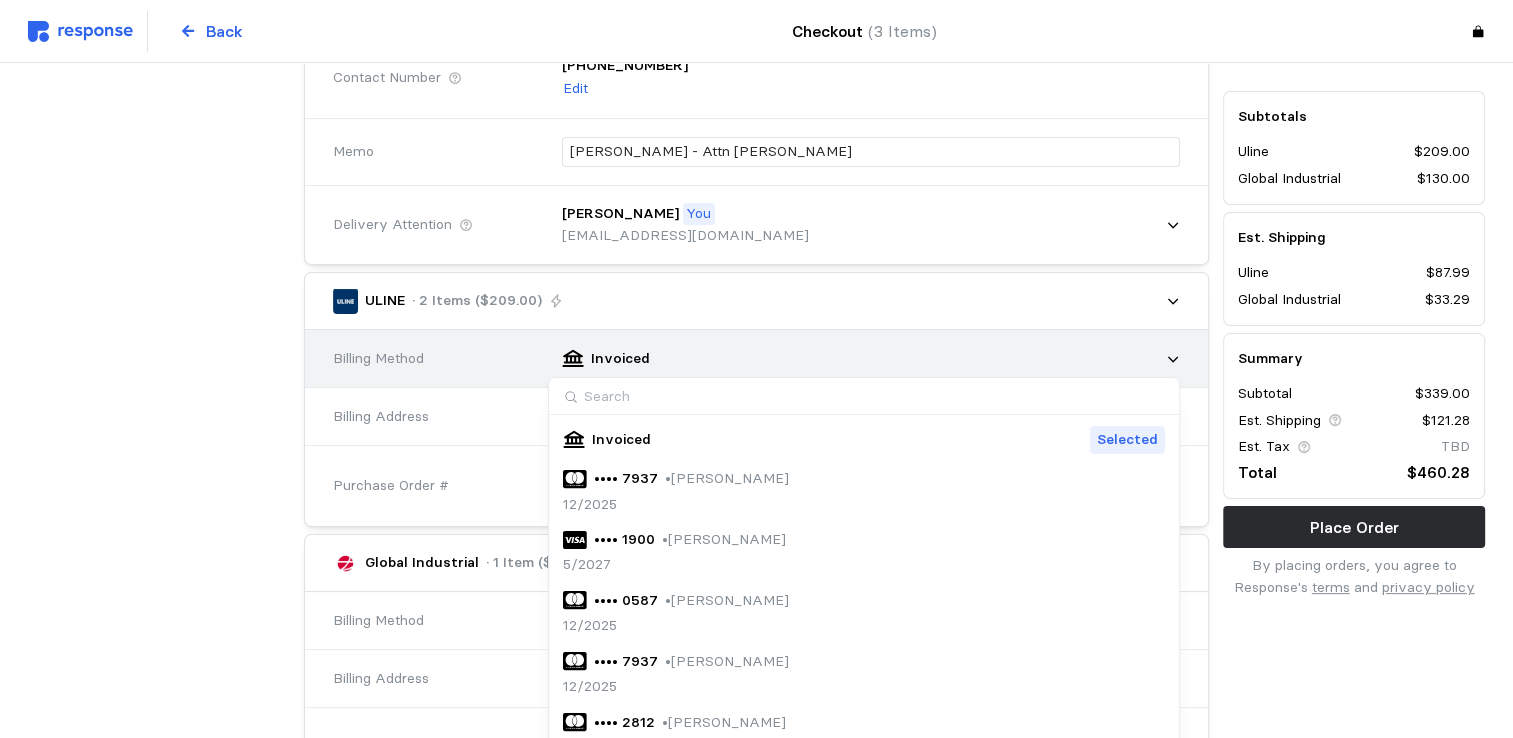 click on "Invoiced" at bounding box center [864, 359] 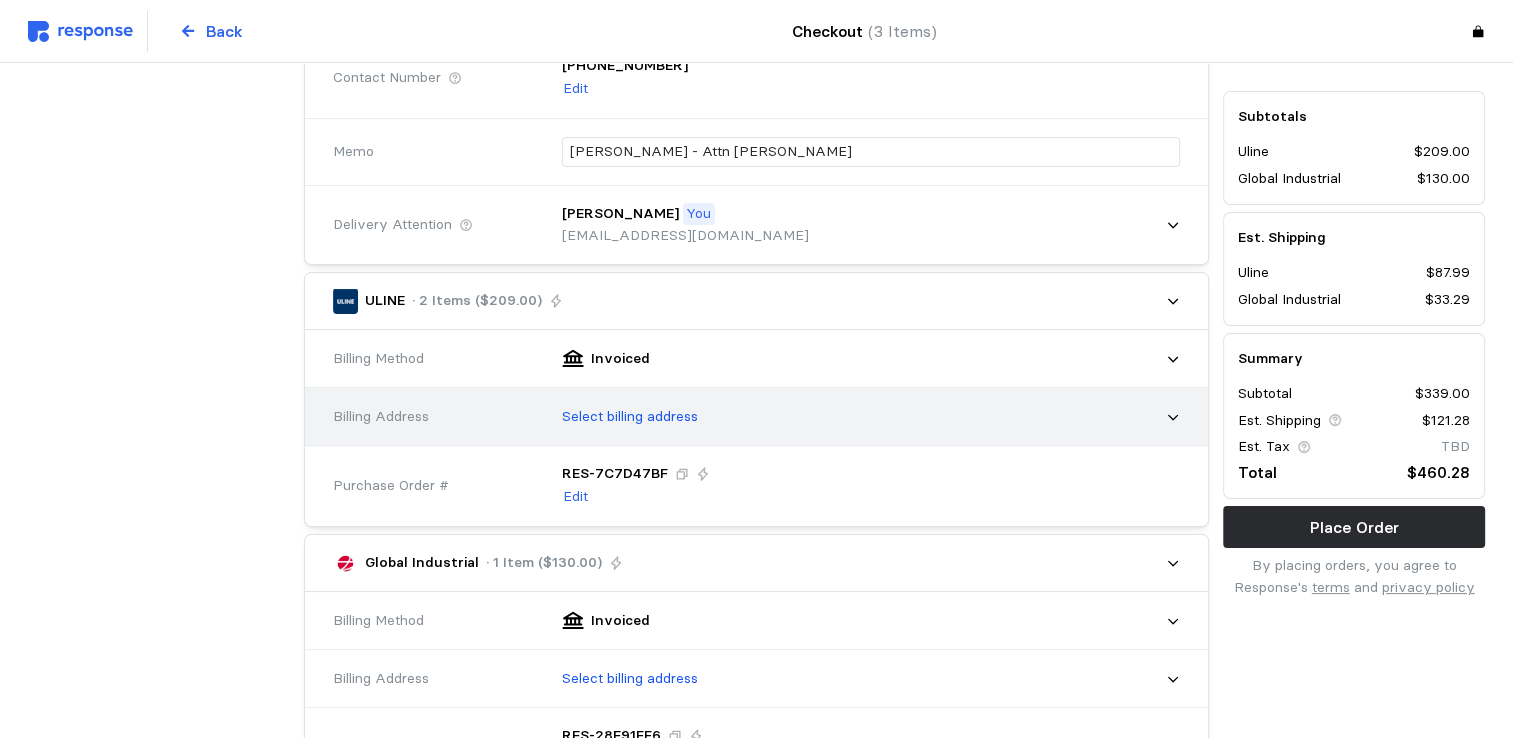 click 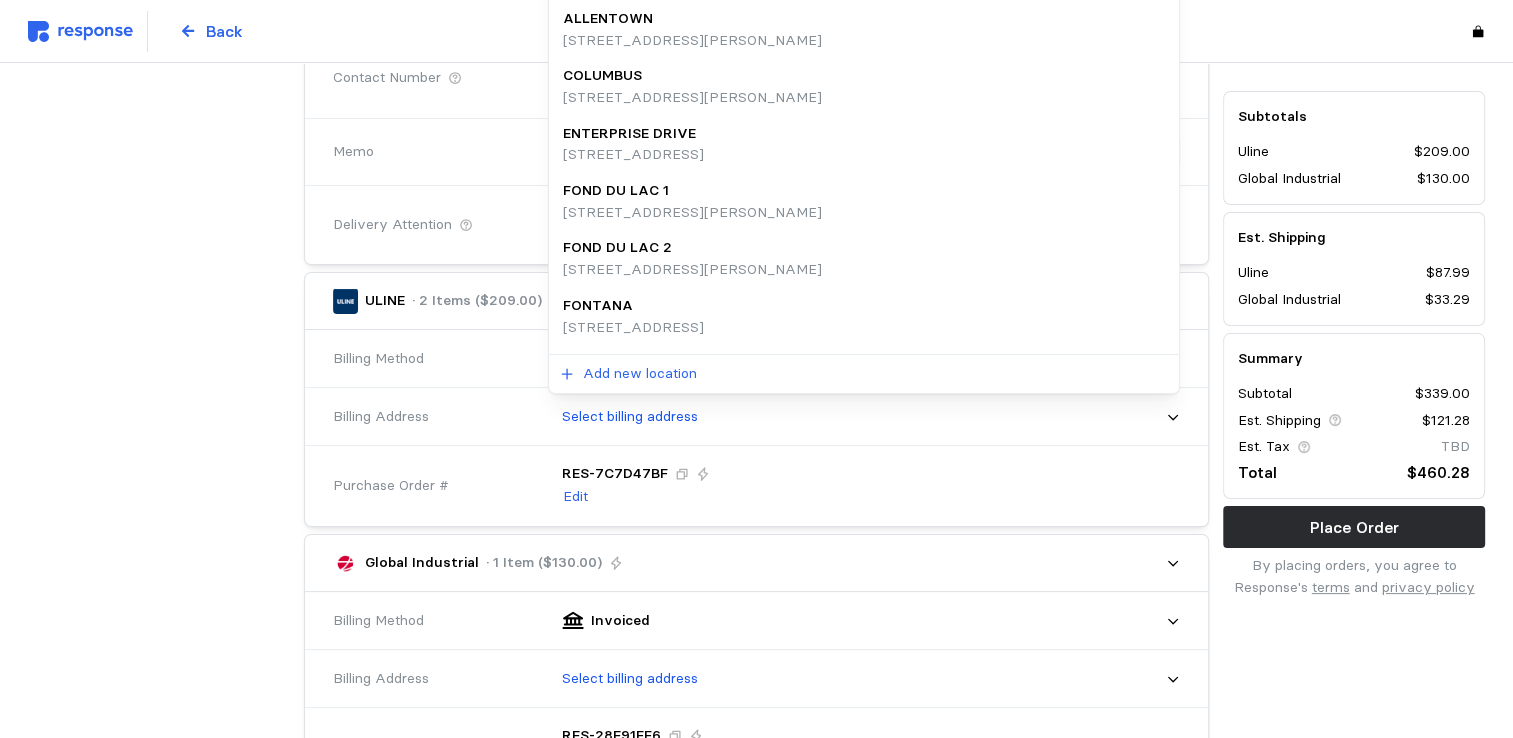 scroll, scrollTop: 0, scrollLeft: 0, axis: both 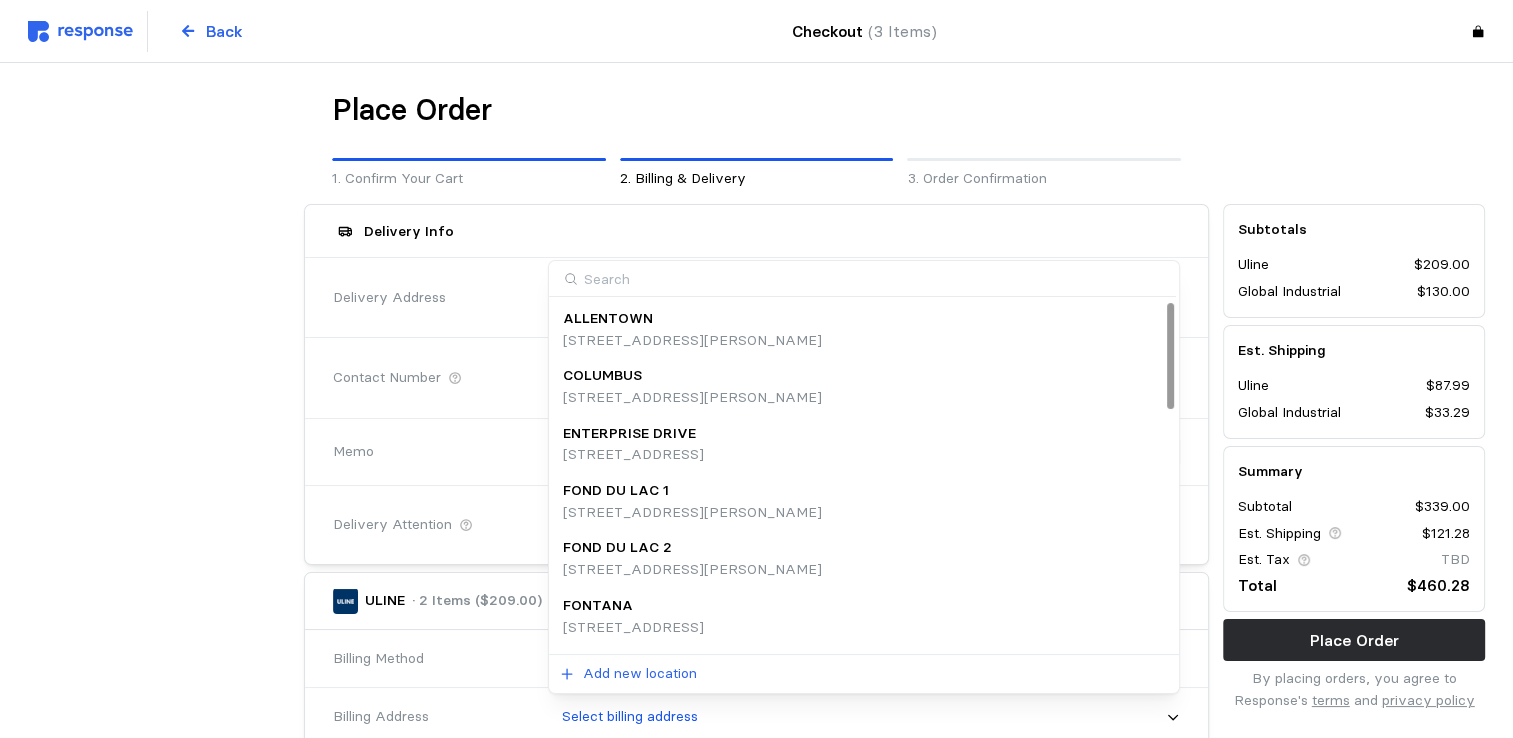 click on "ENTERPRISE DRIVE" at bounding box center [629, 434] 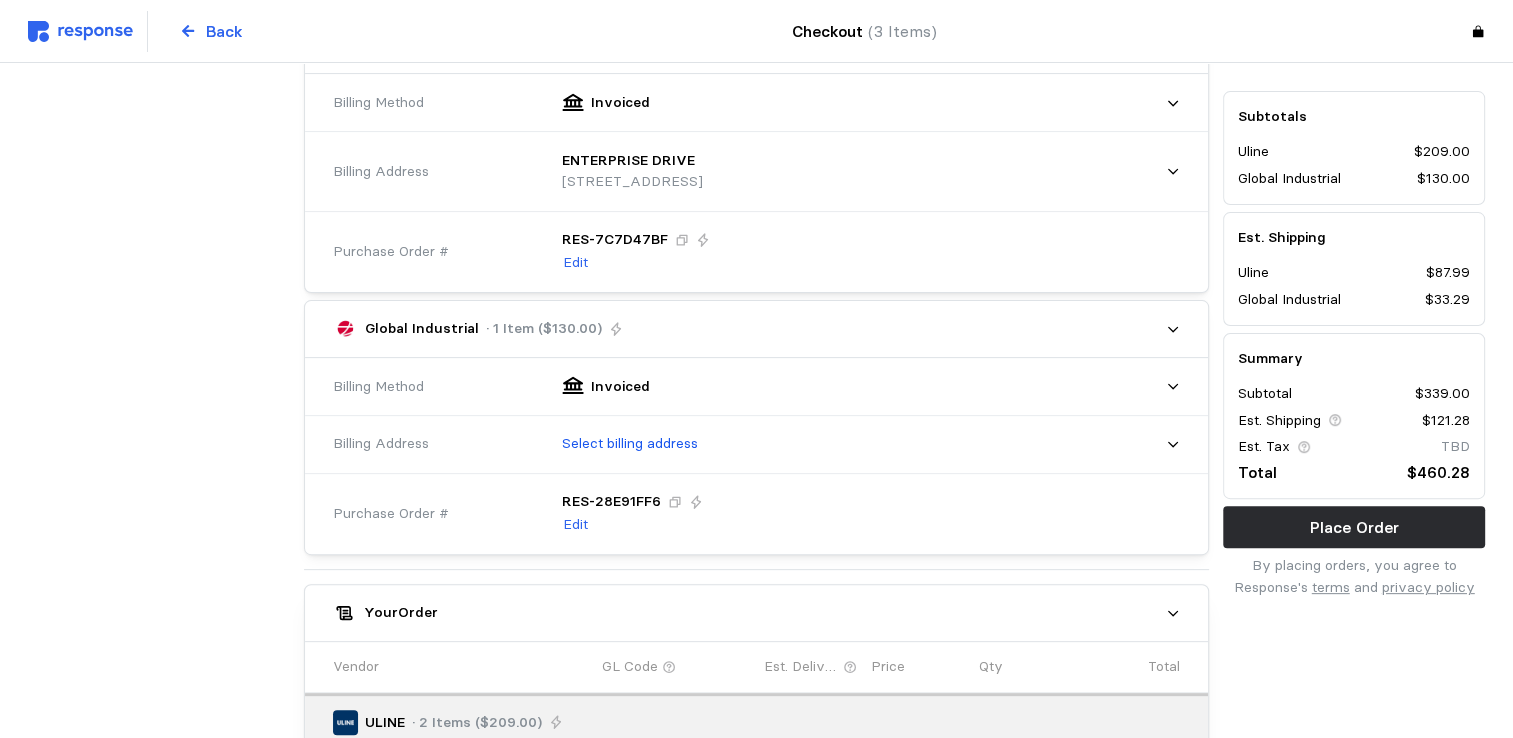 scroll, scrollTop: 600, scrollLeft: 0, axis: vertical 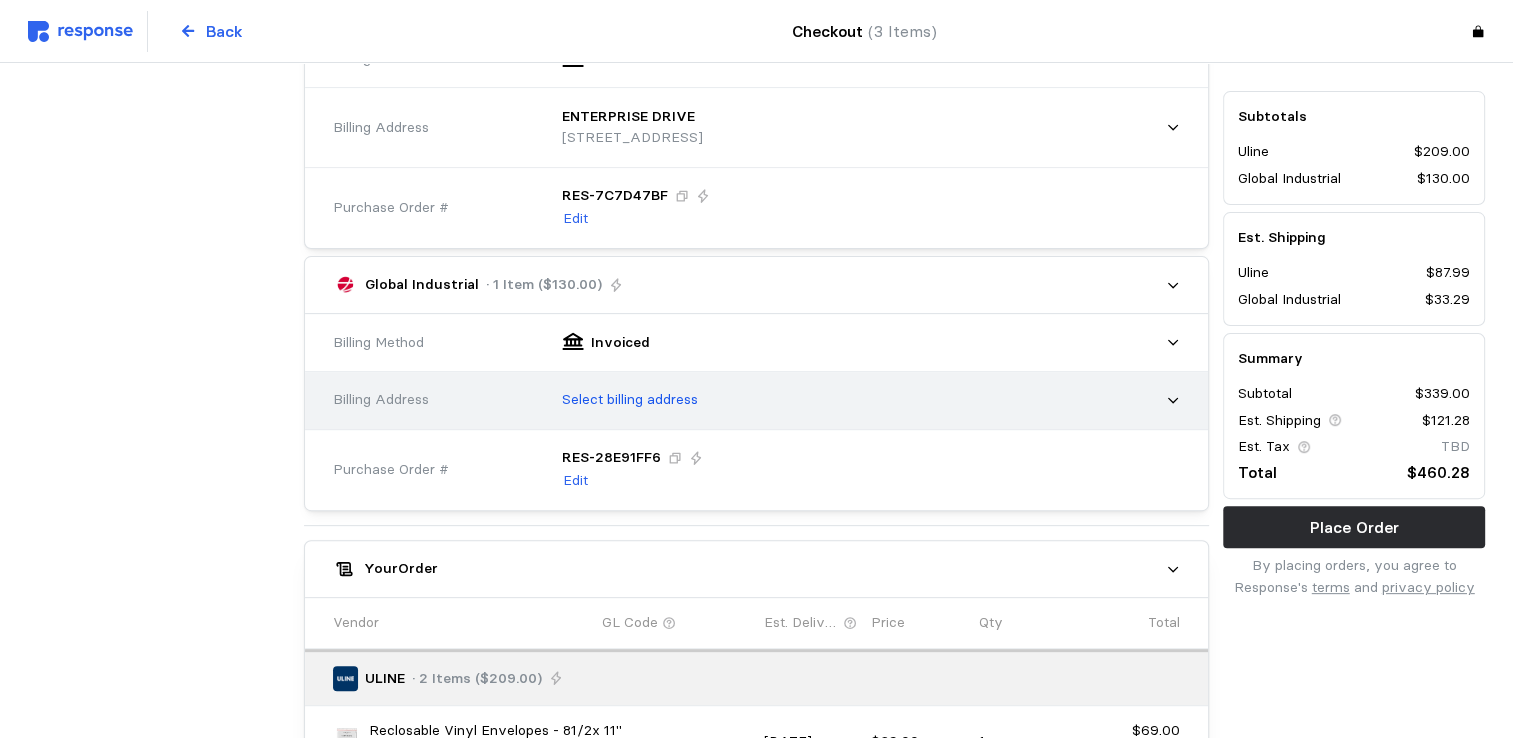 click 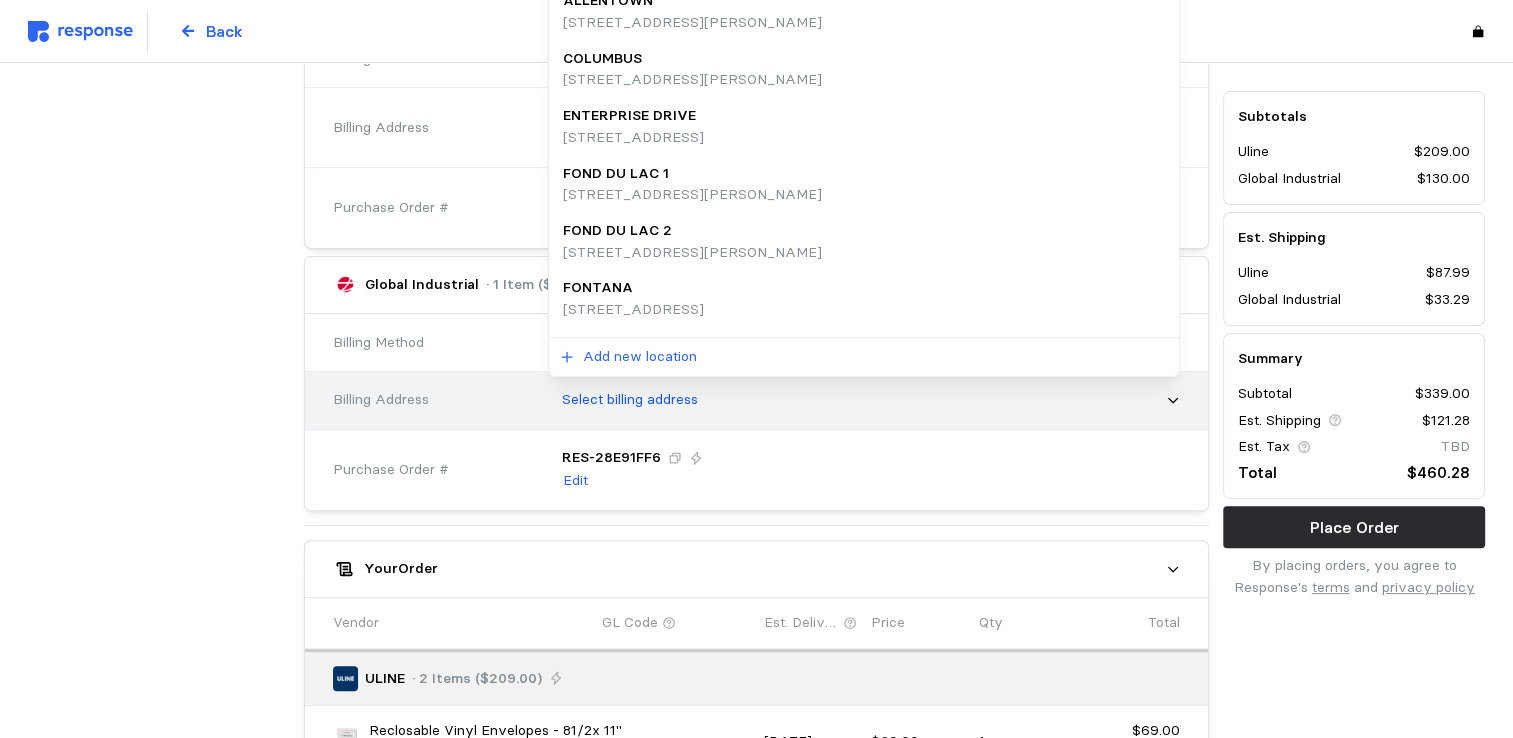 scroll, scrollTop: 192, scrollLeft: 0, axis: vertical 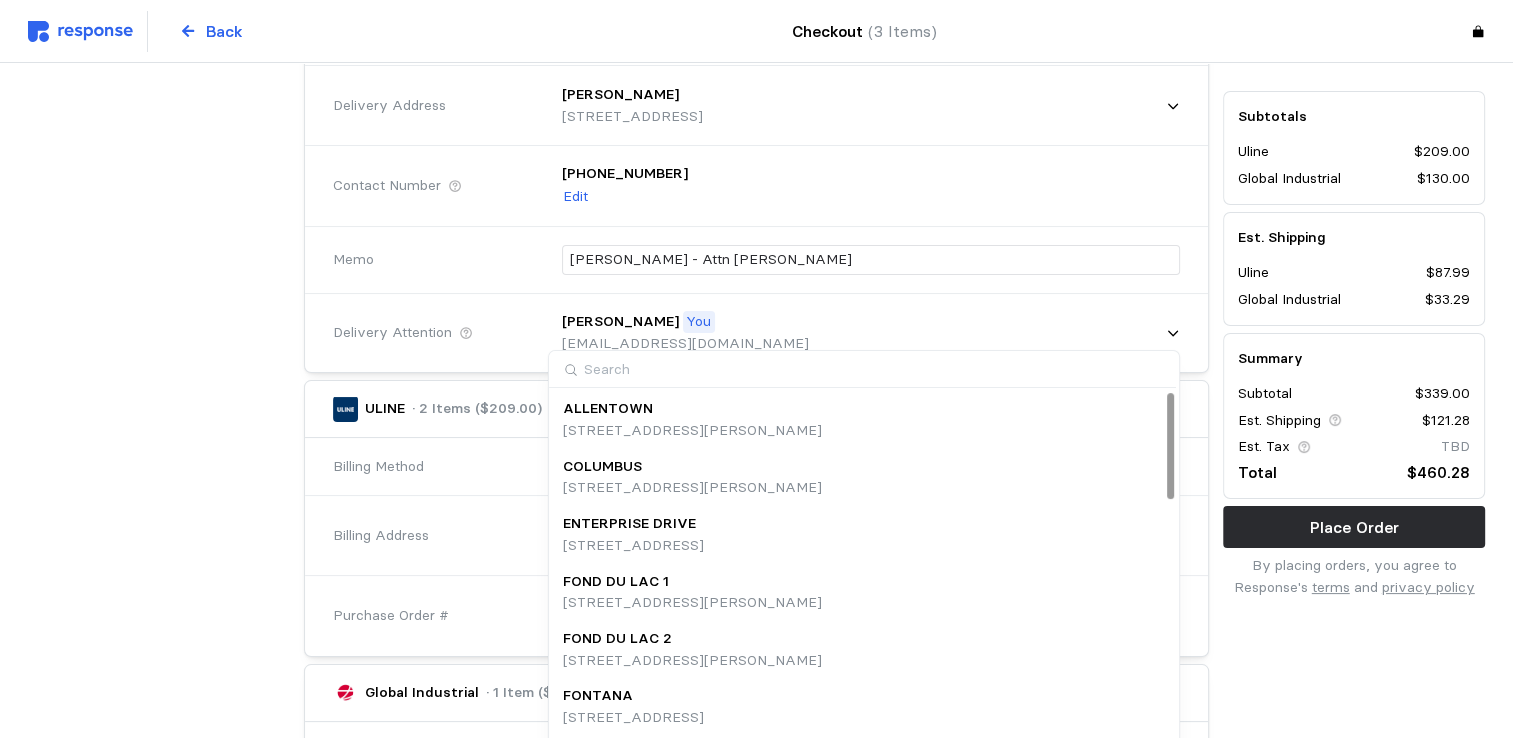 click on "[STREET_ADDRESS]" at bounding box center [633, 546] 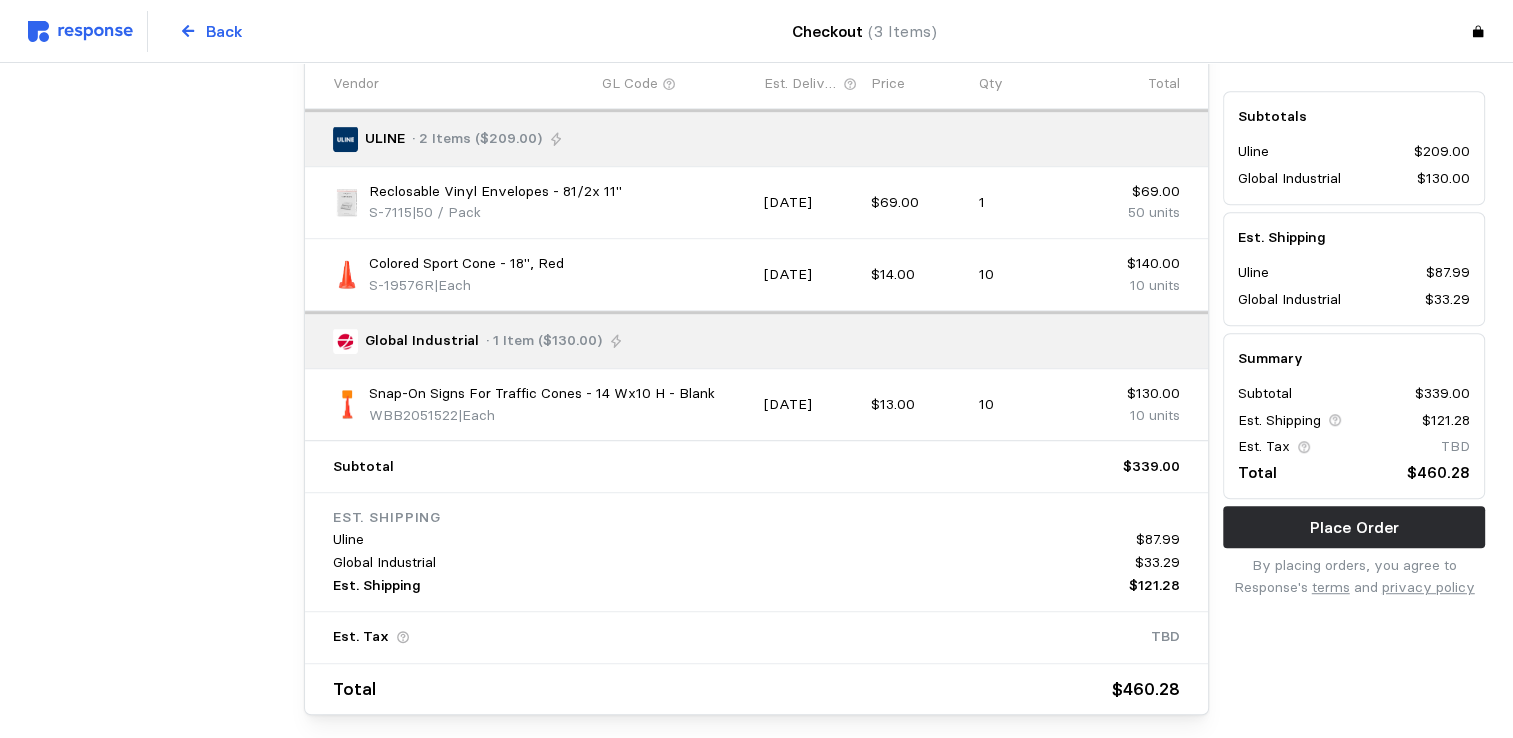 scroll, scrollTop: 1241, scrollLeft: 0, axis: vertical 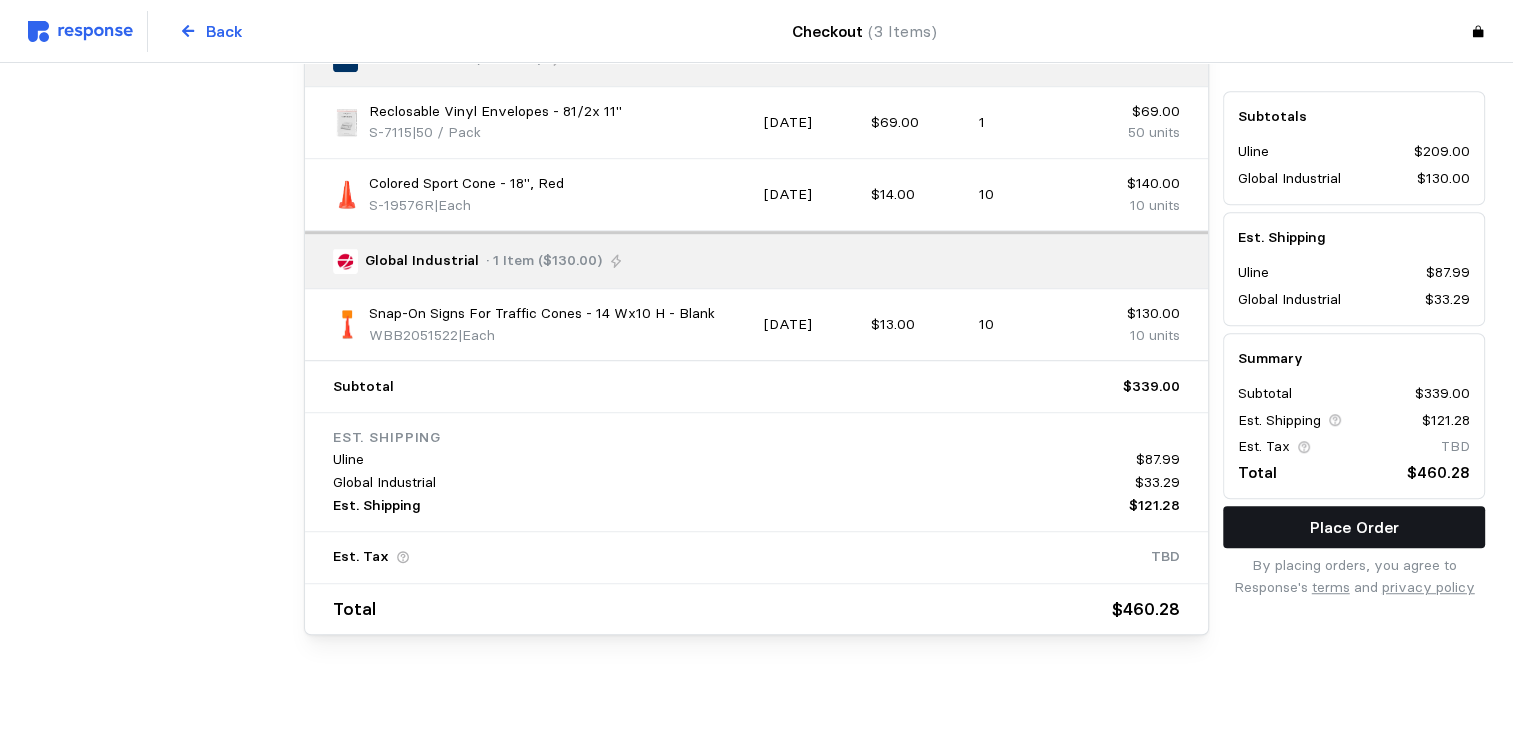 click on "Place Order" at bounding box center (1354, 527) 